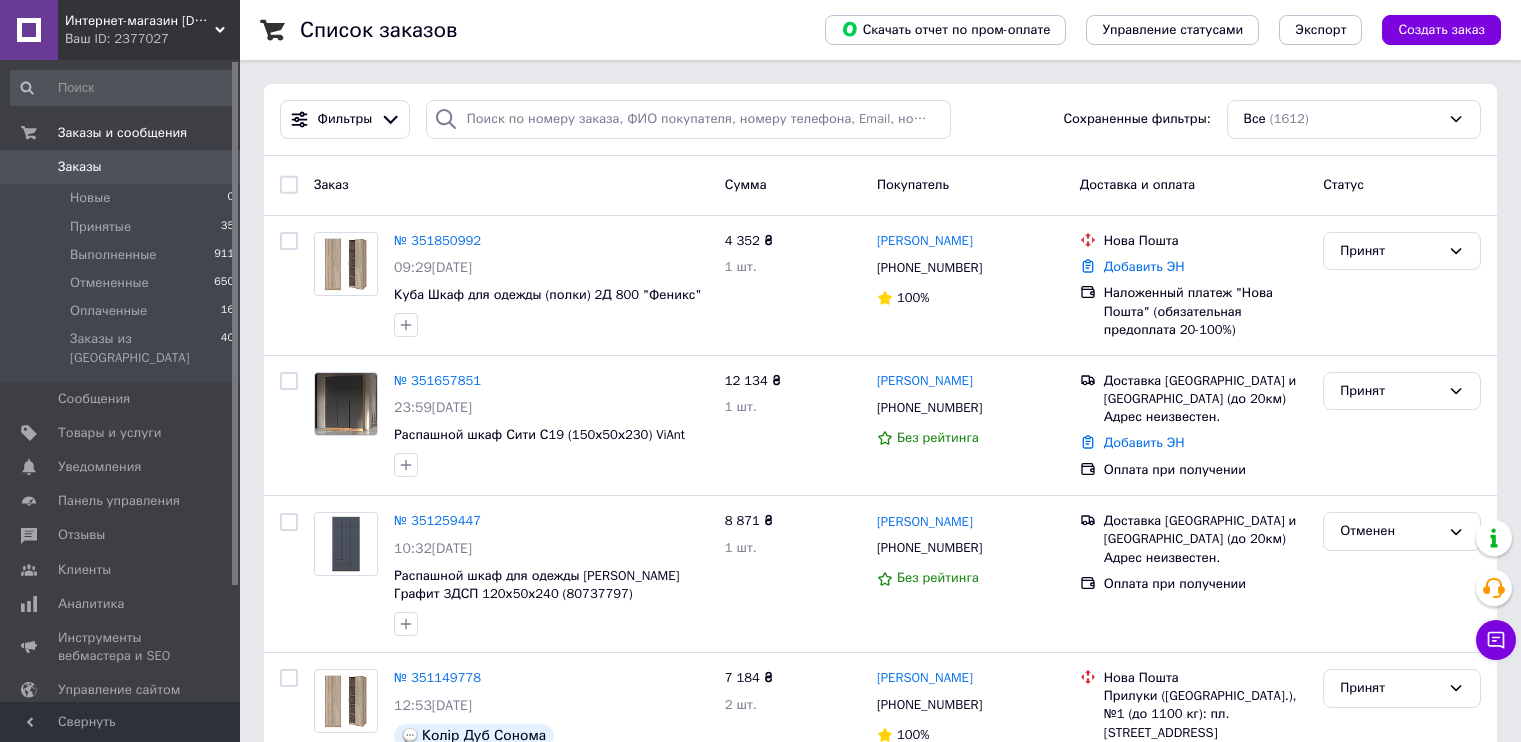 scroll, scrollTop: 0, scrollLeft: 0, axis: both 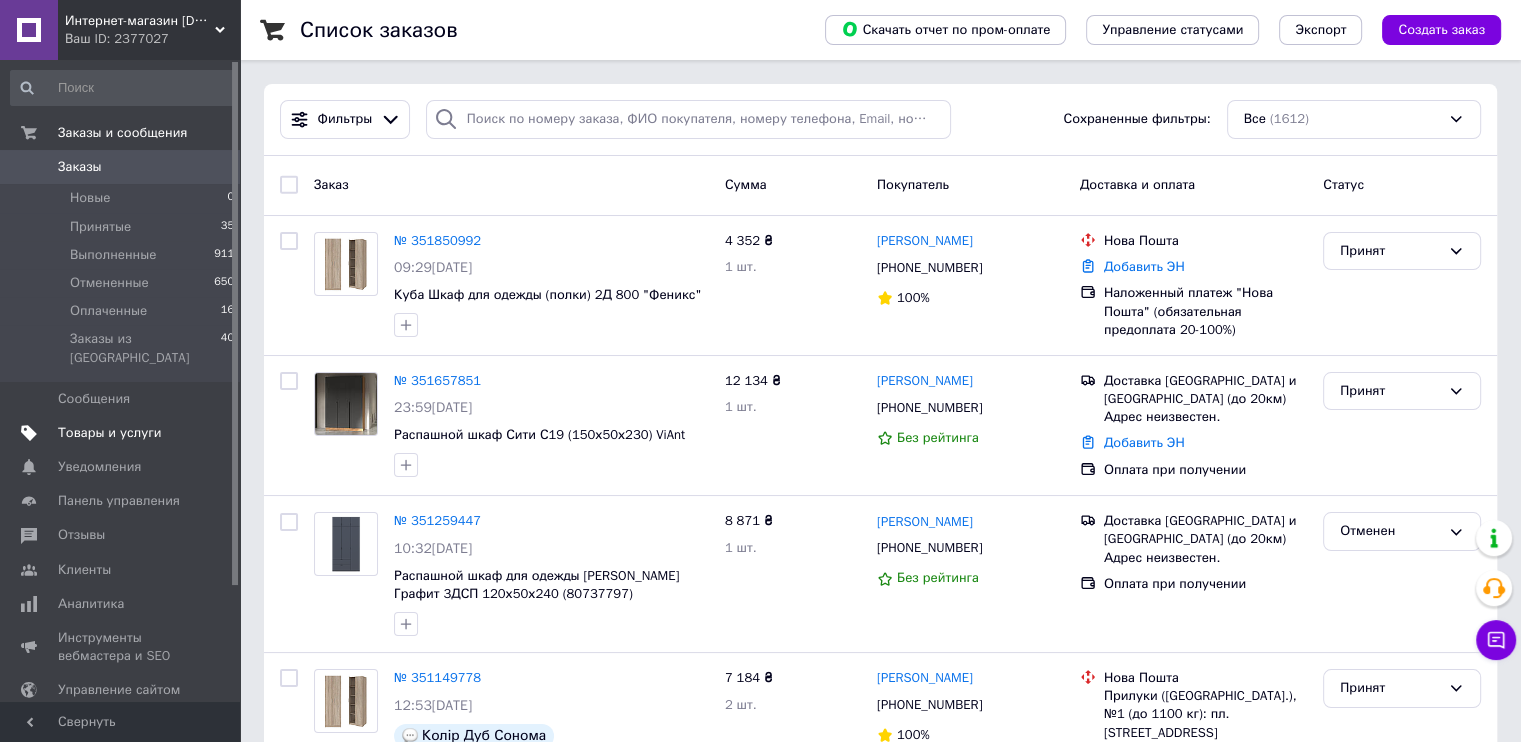 click on "Товары и услуги" at bounding box center [110, 433] 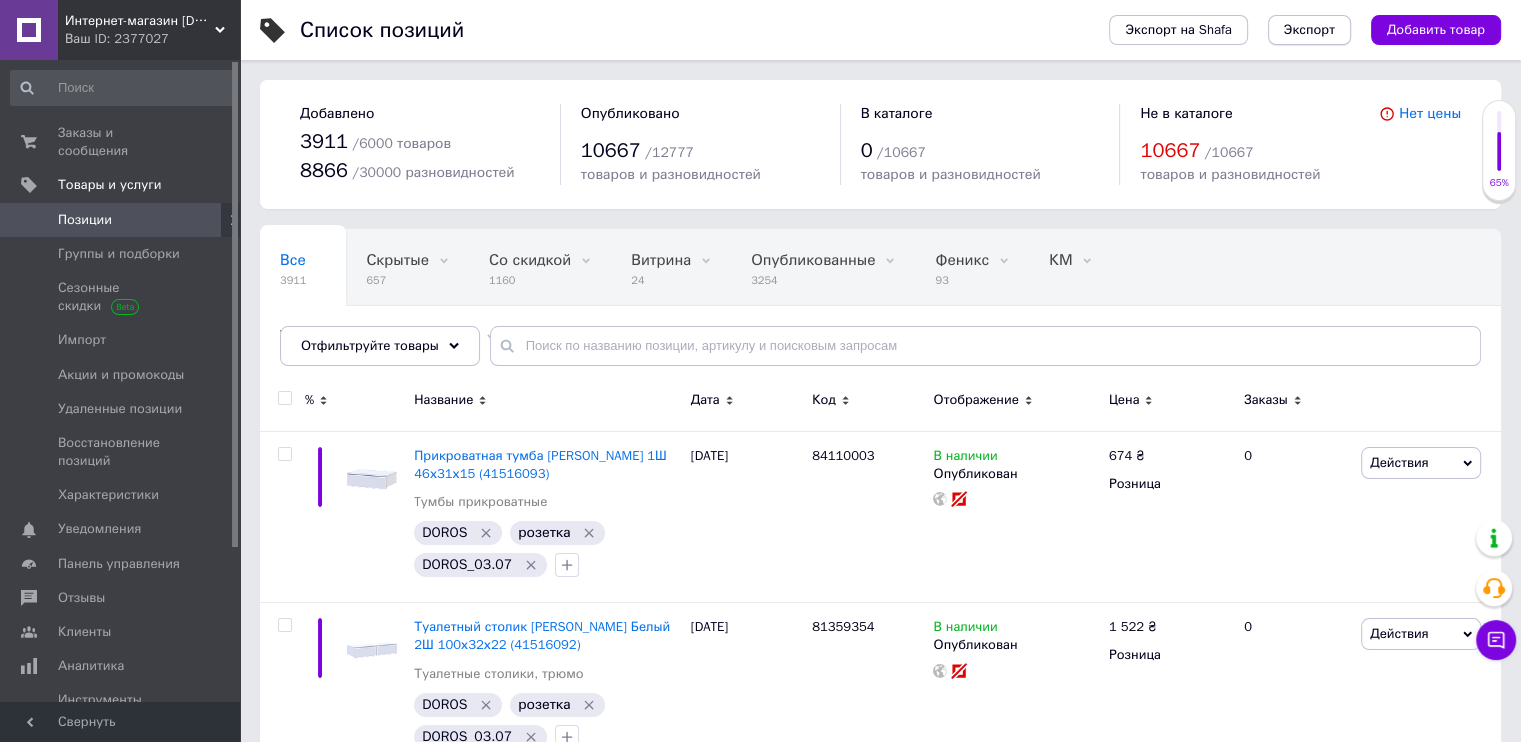 click on "Экспорт" at bounding box center (1309, 30) 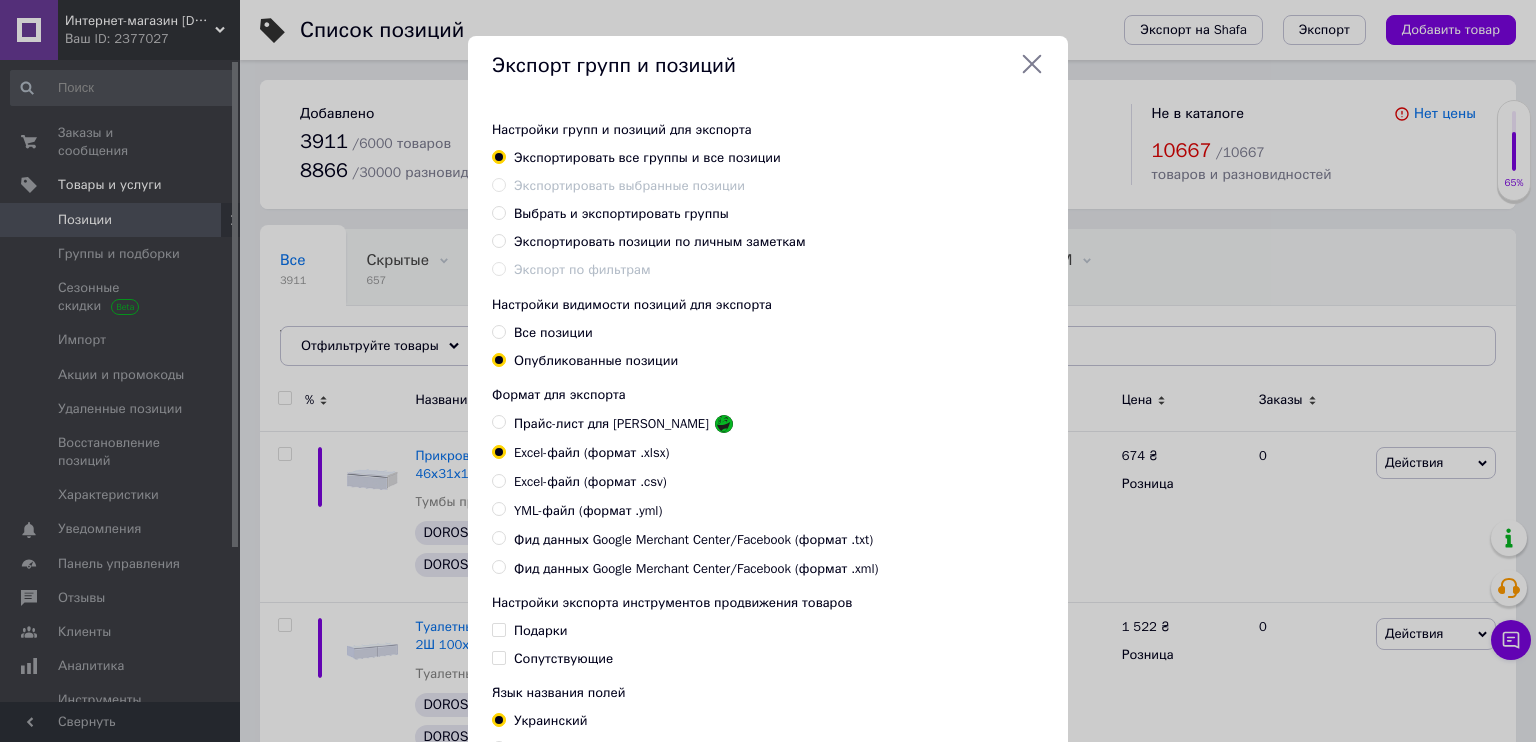 click on "Экспортировать позиции по личным заметкам" at bounding box center (660, 241) 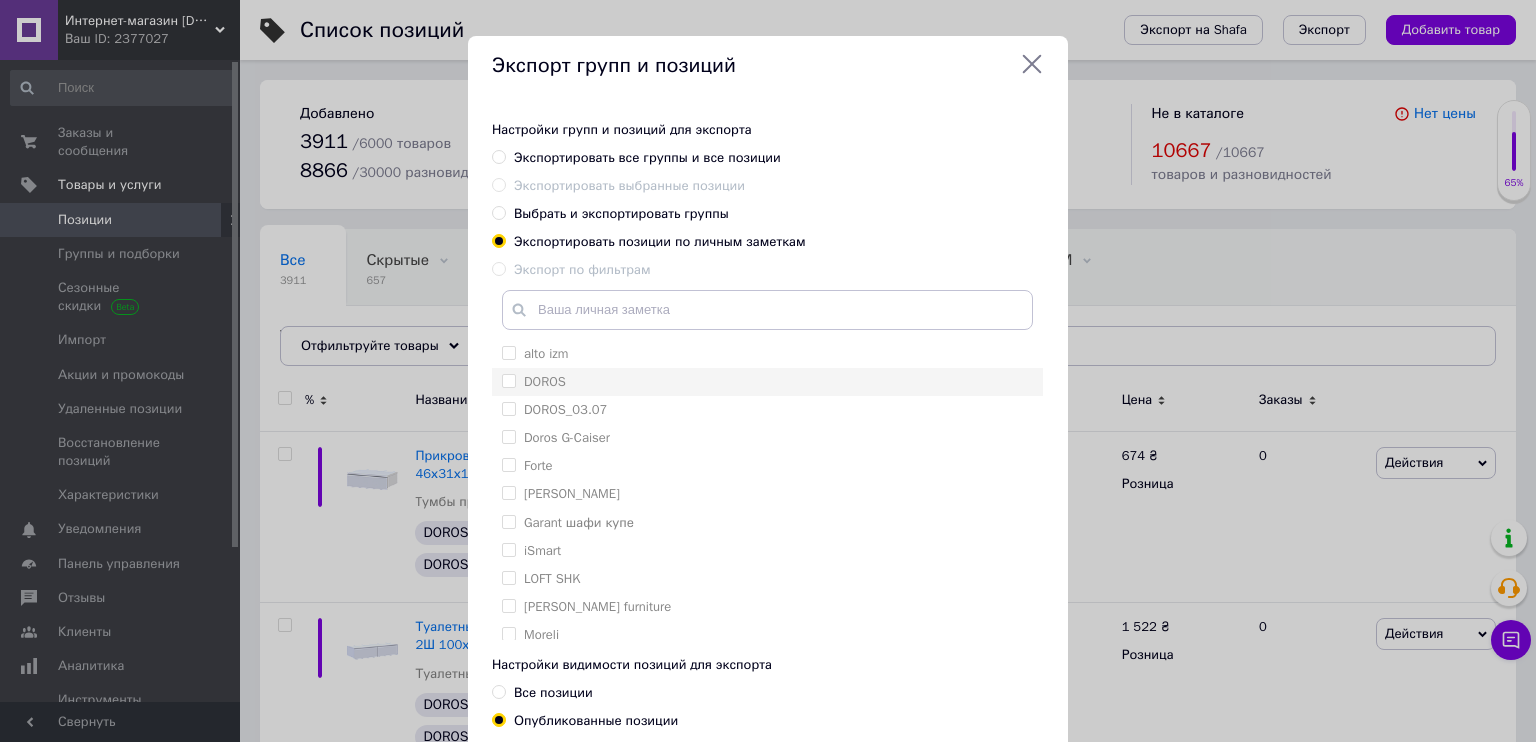 click on "DOROS" at bounding box center [767, 382] 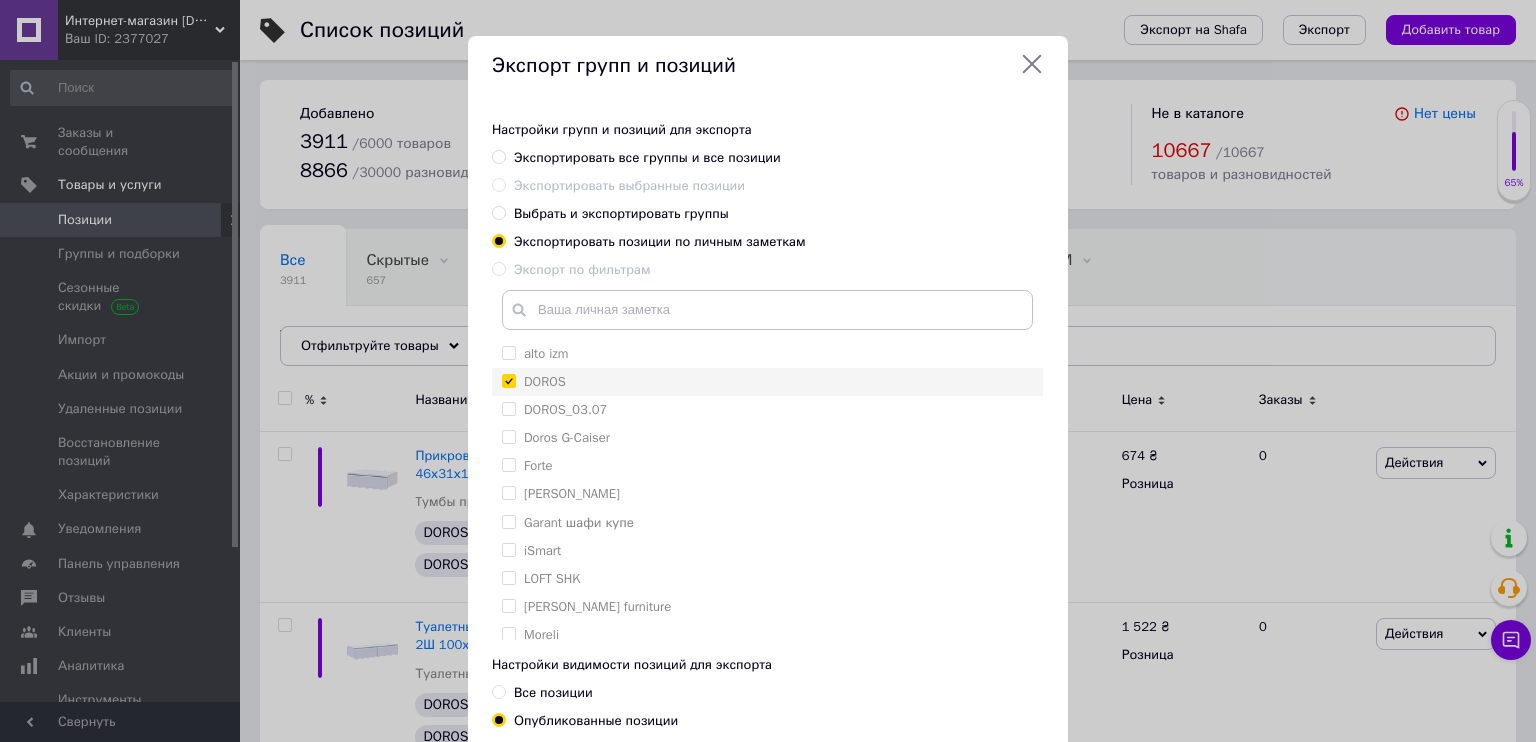 checkbox on "true" 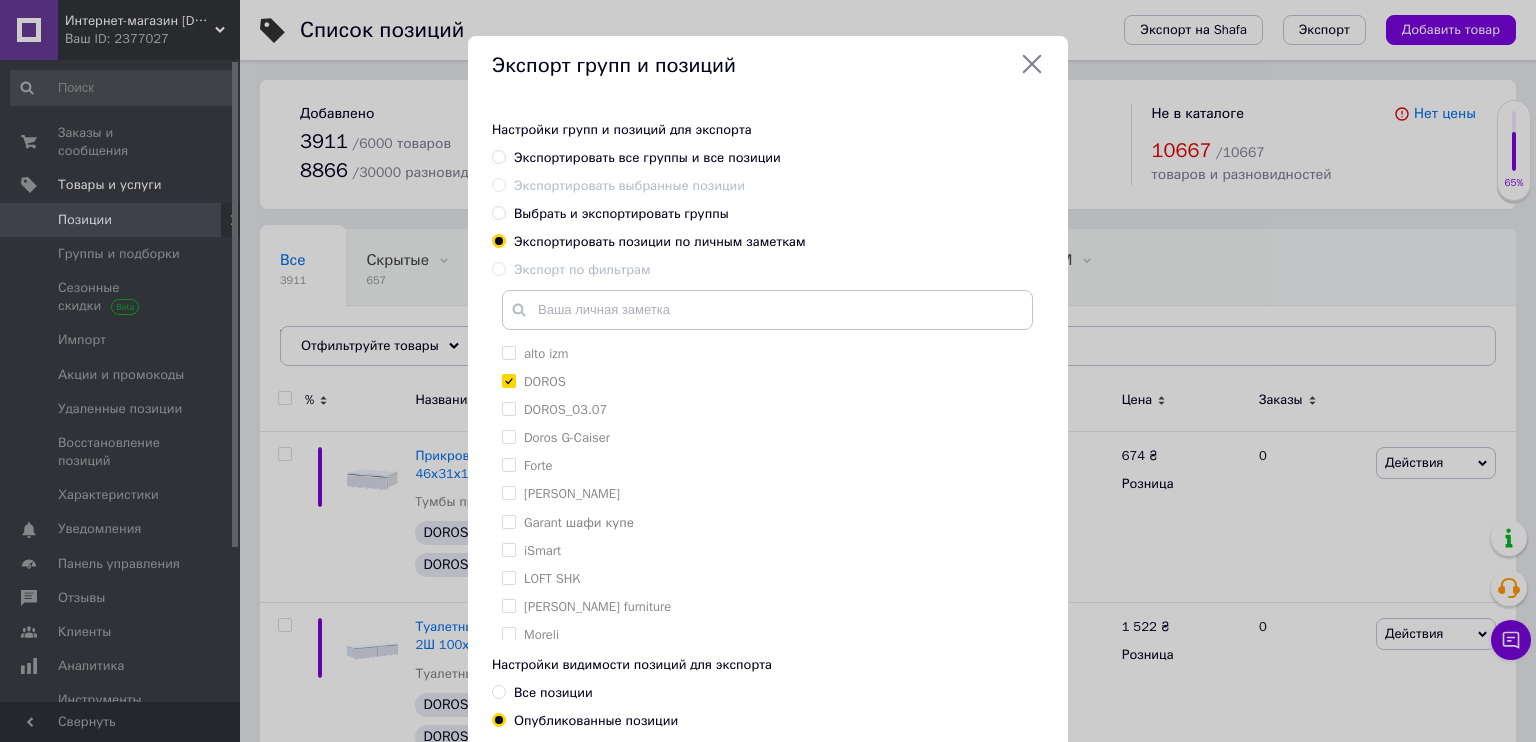click 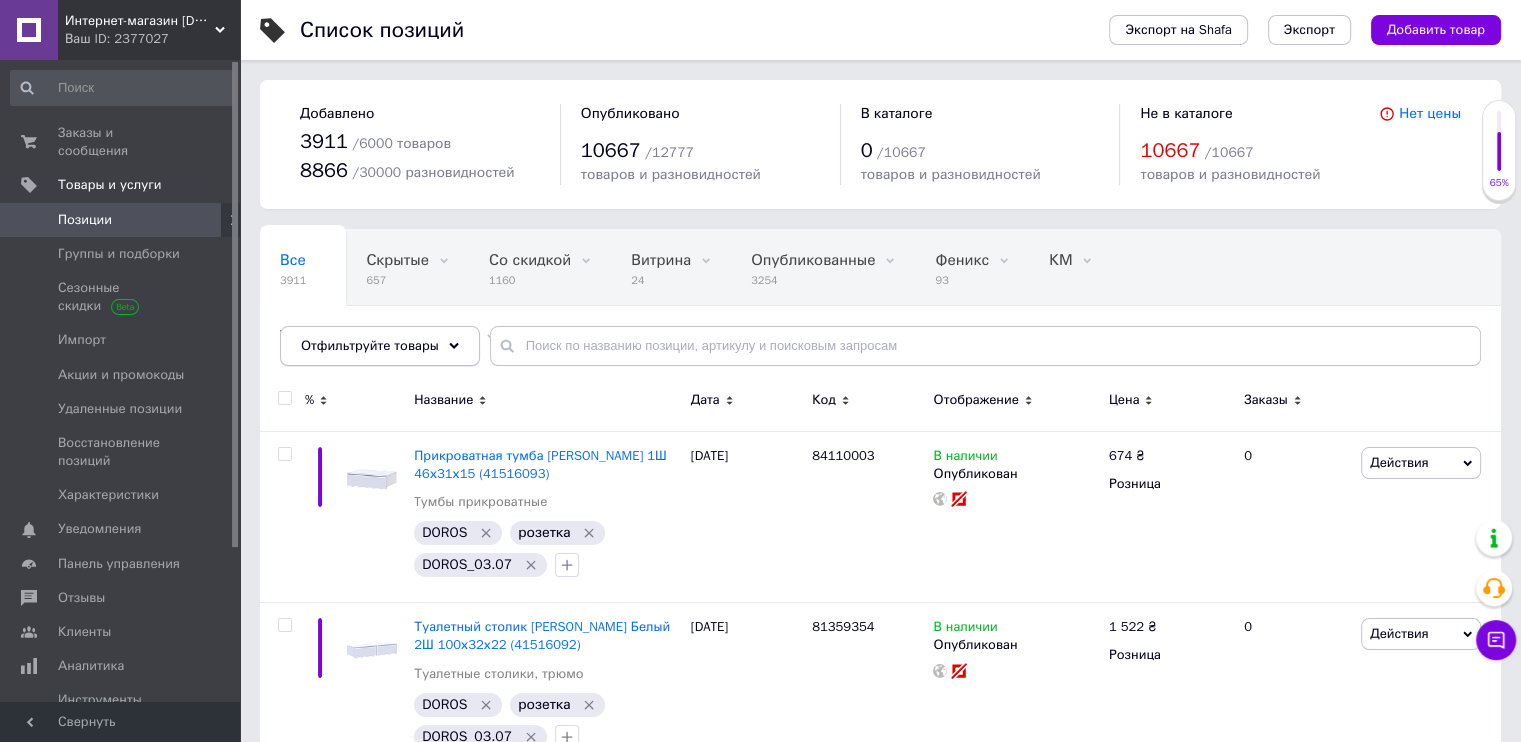 click on "Отфильтруйте товары" at bounding box center [370, 345] 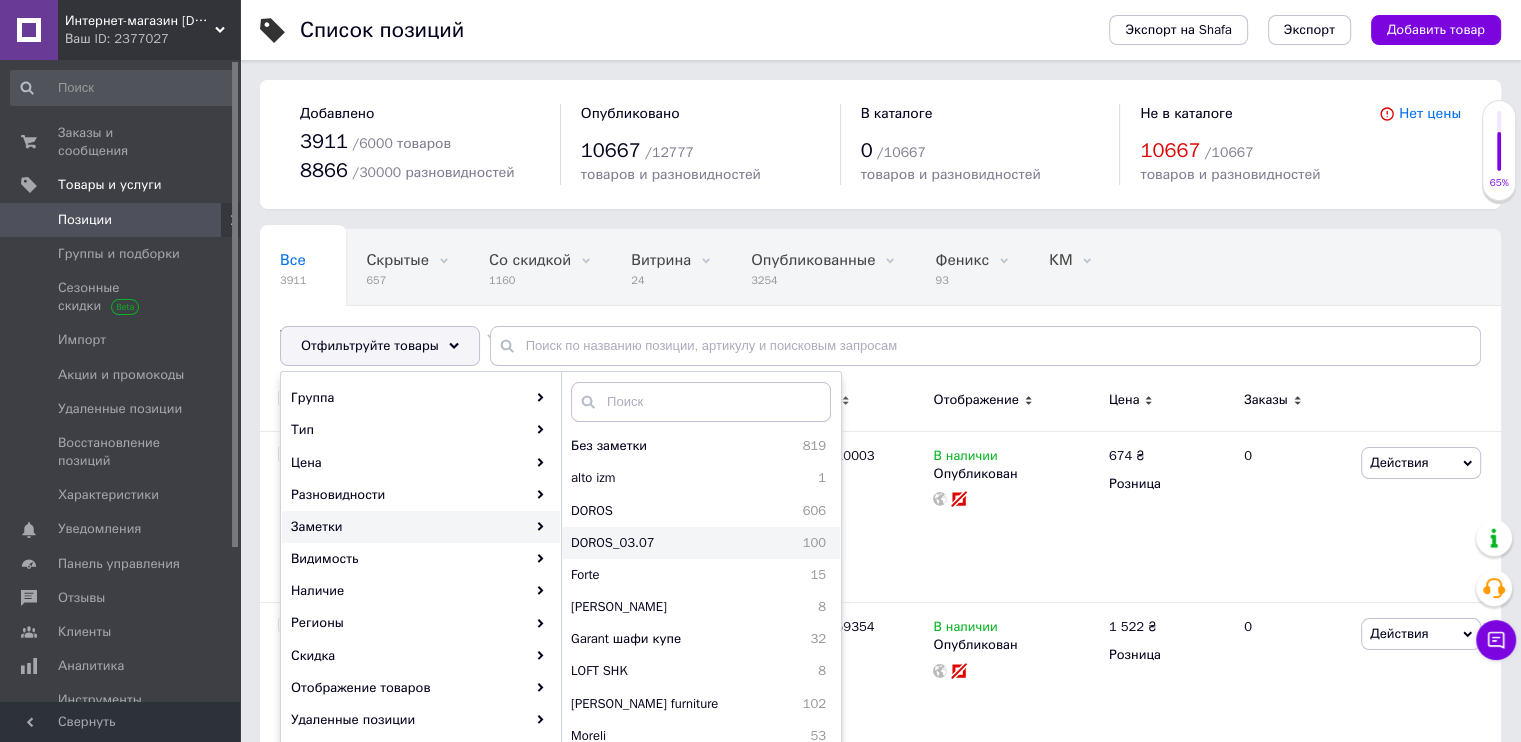 click on "DOROS_03.07" at bounding box center (662, 543) 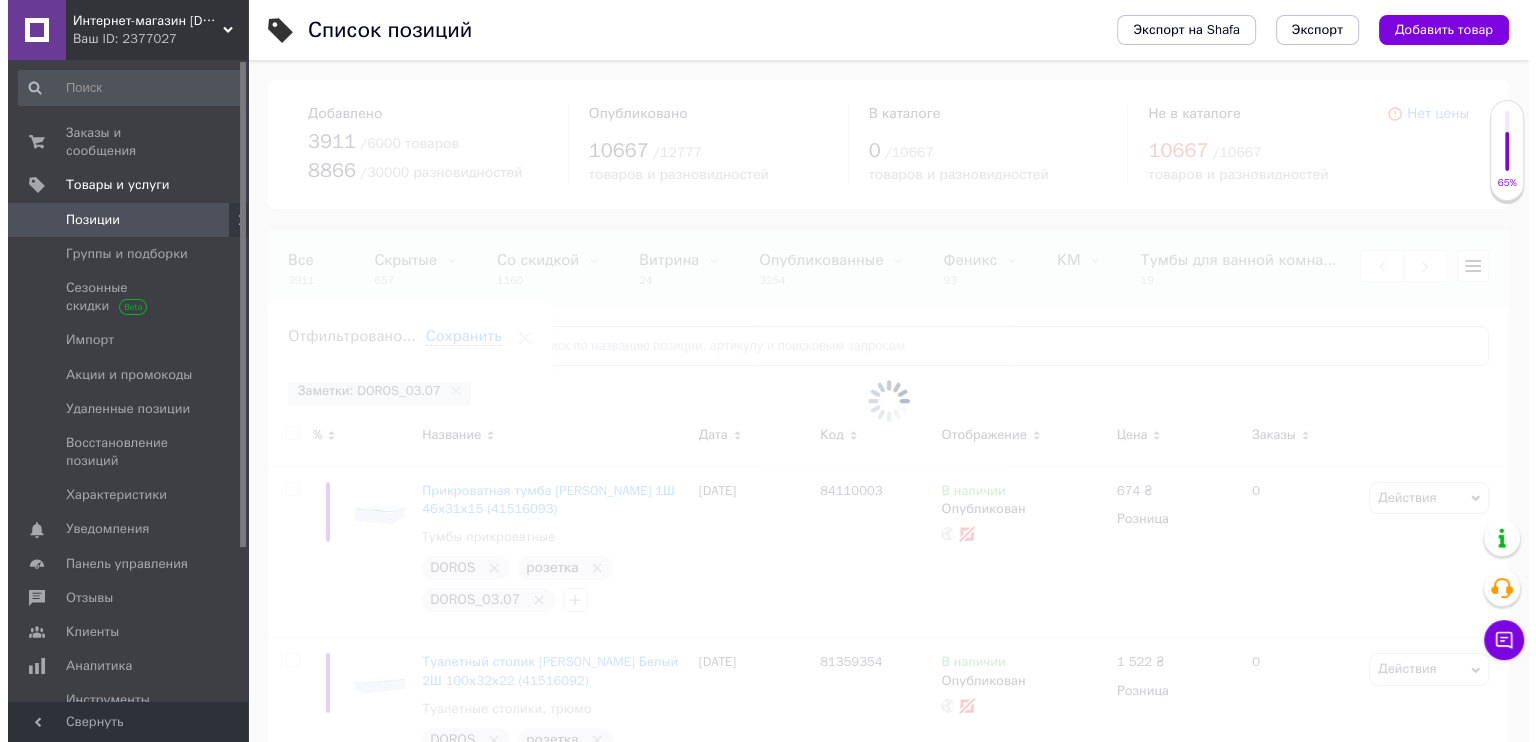 scroll, scrollTop: 0, scrollLeft: 291, axis: horizontal 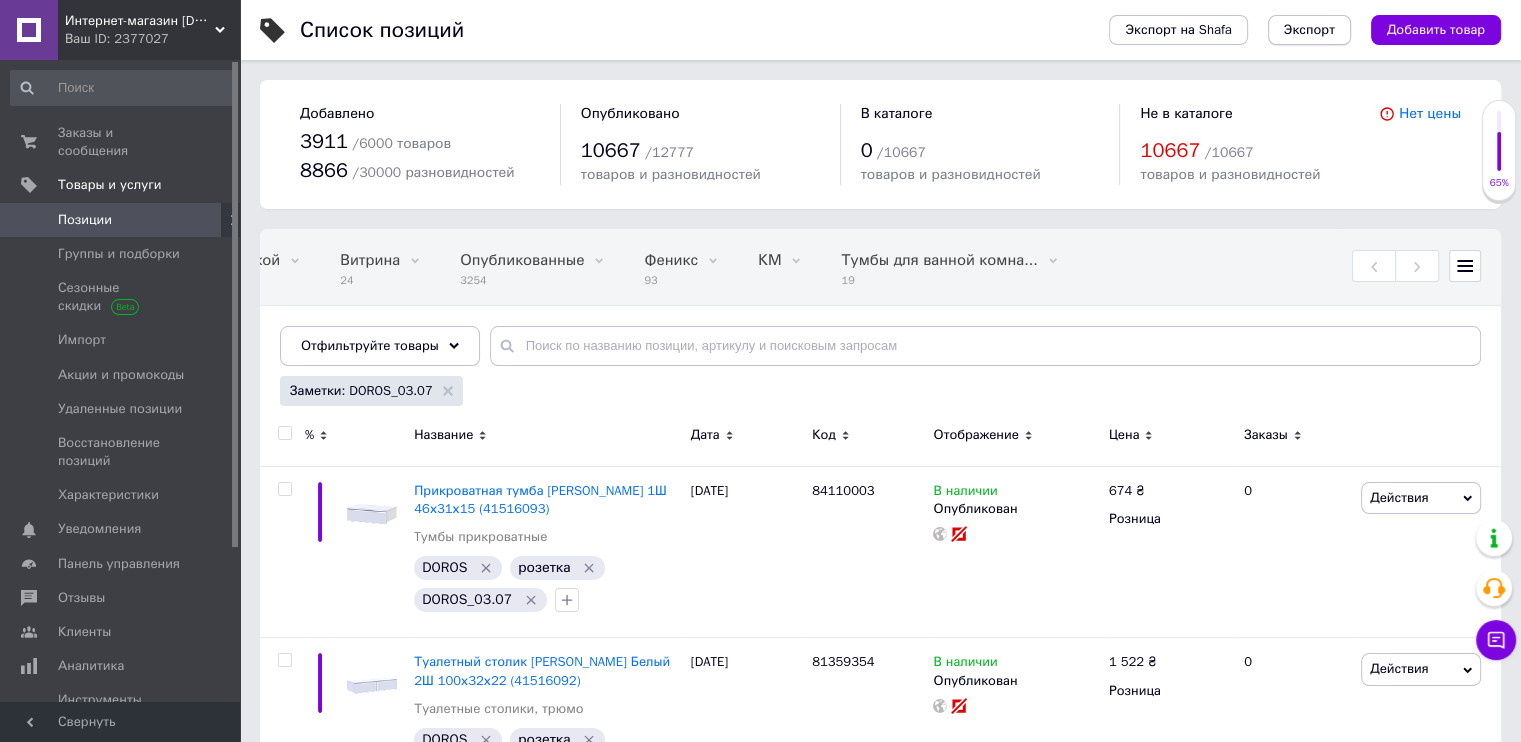 click on "Экспорт" at bounding box center [1309, 30] 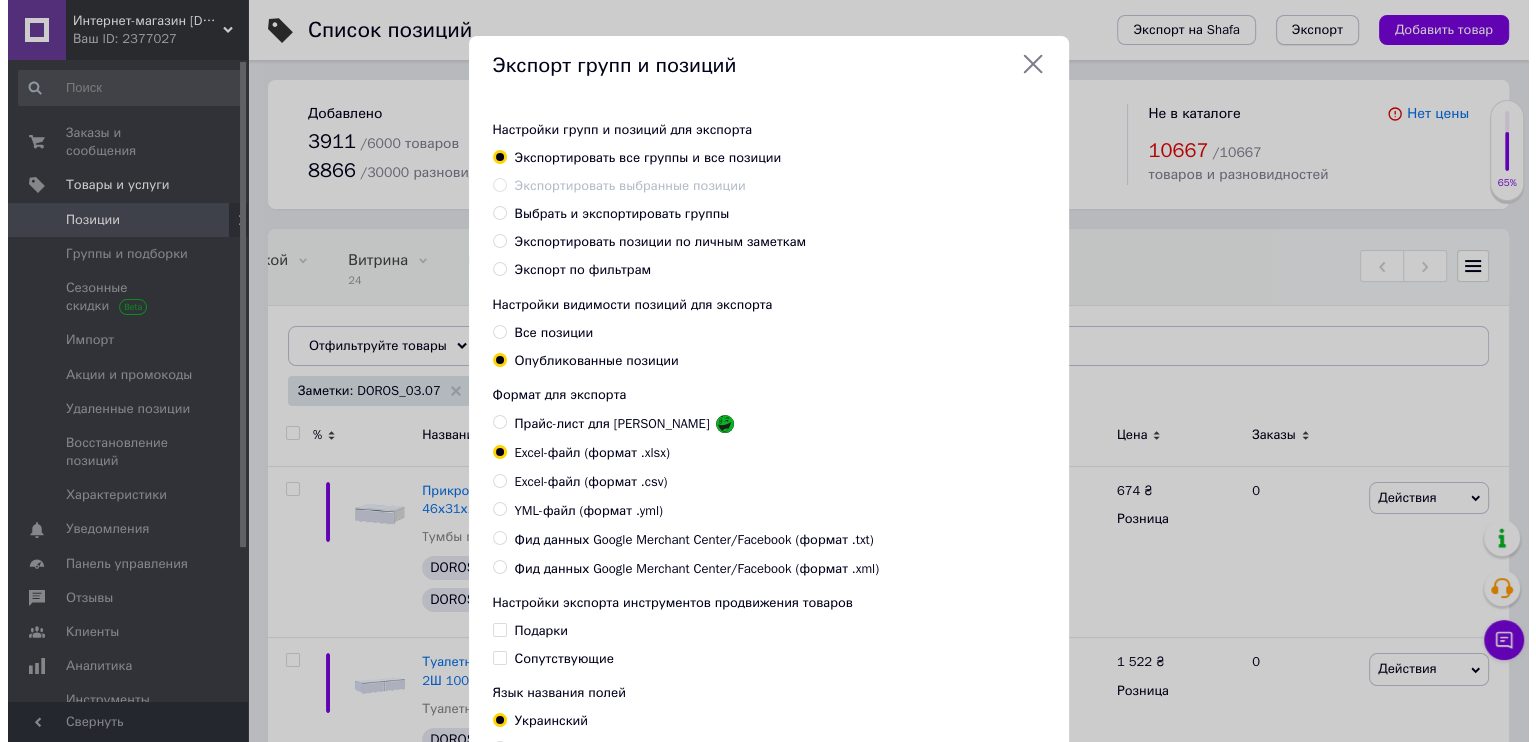 scroll, scrollTop: 0, scrollLeft: 276, axis: horizontal 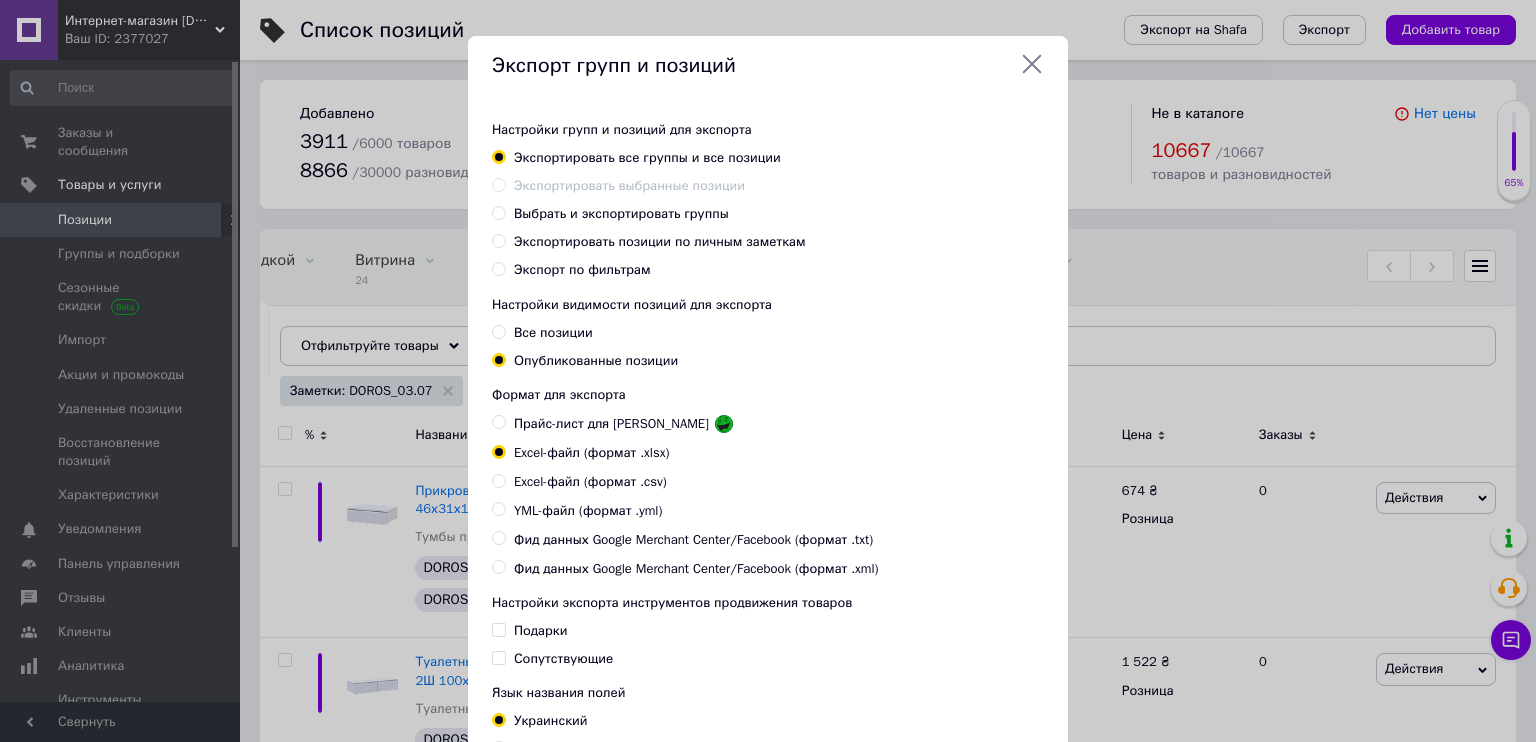 click on "Экспортировать позиции по личным заметкам" at bounding box center [660, 241] 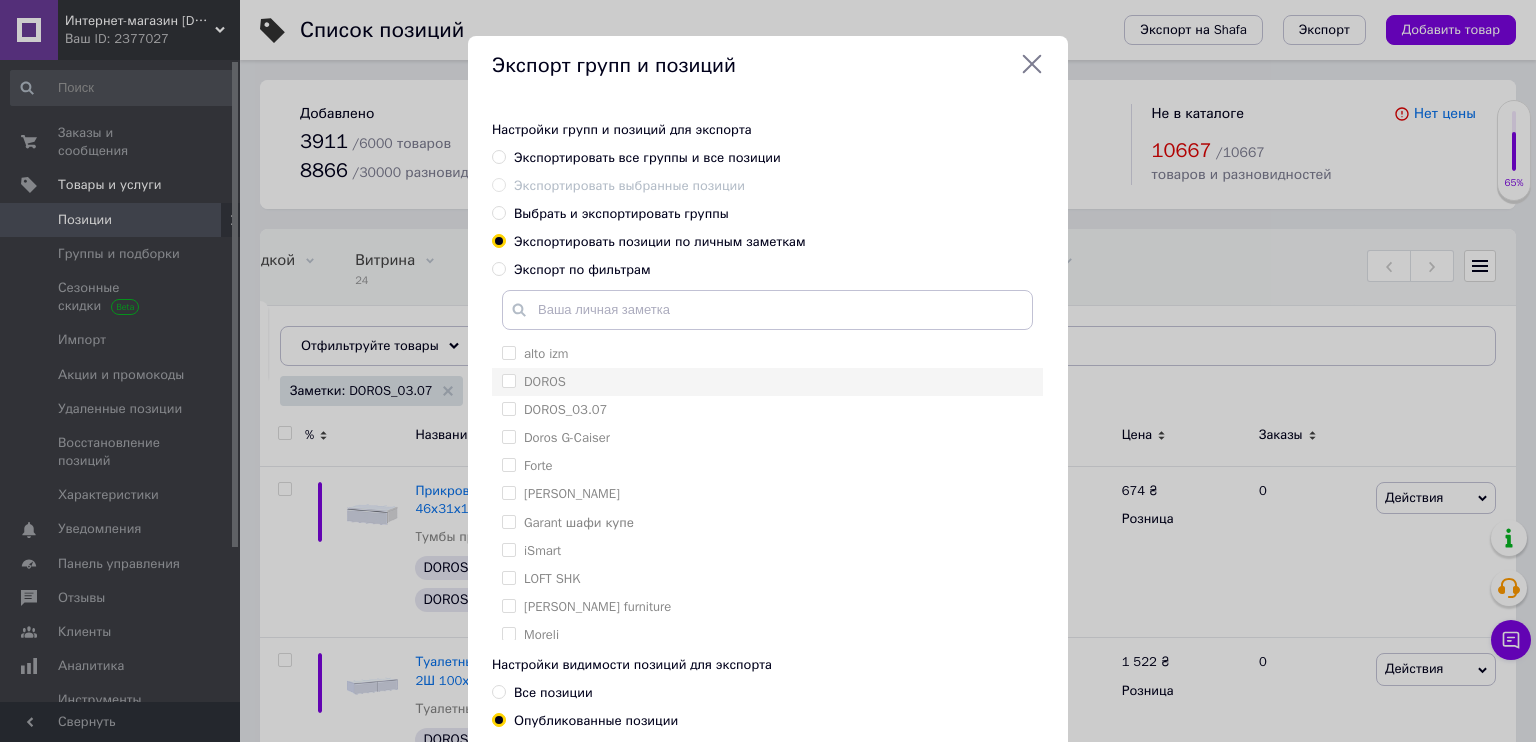click on "DOROS" at bounding box center (767, 382) 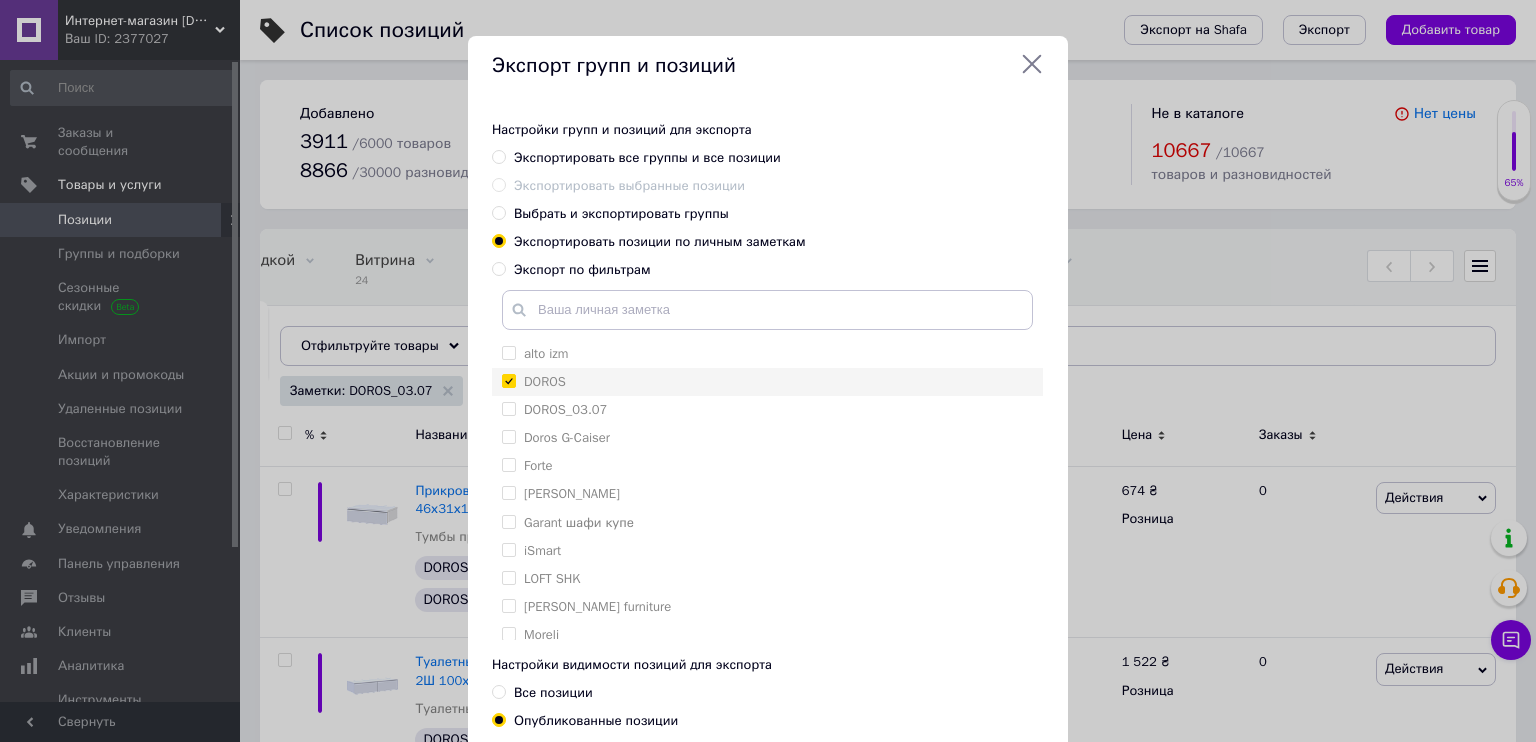 checkbox on "true" 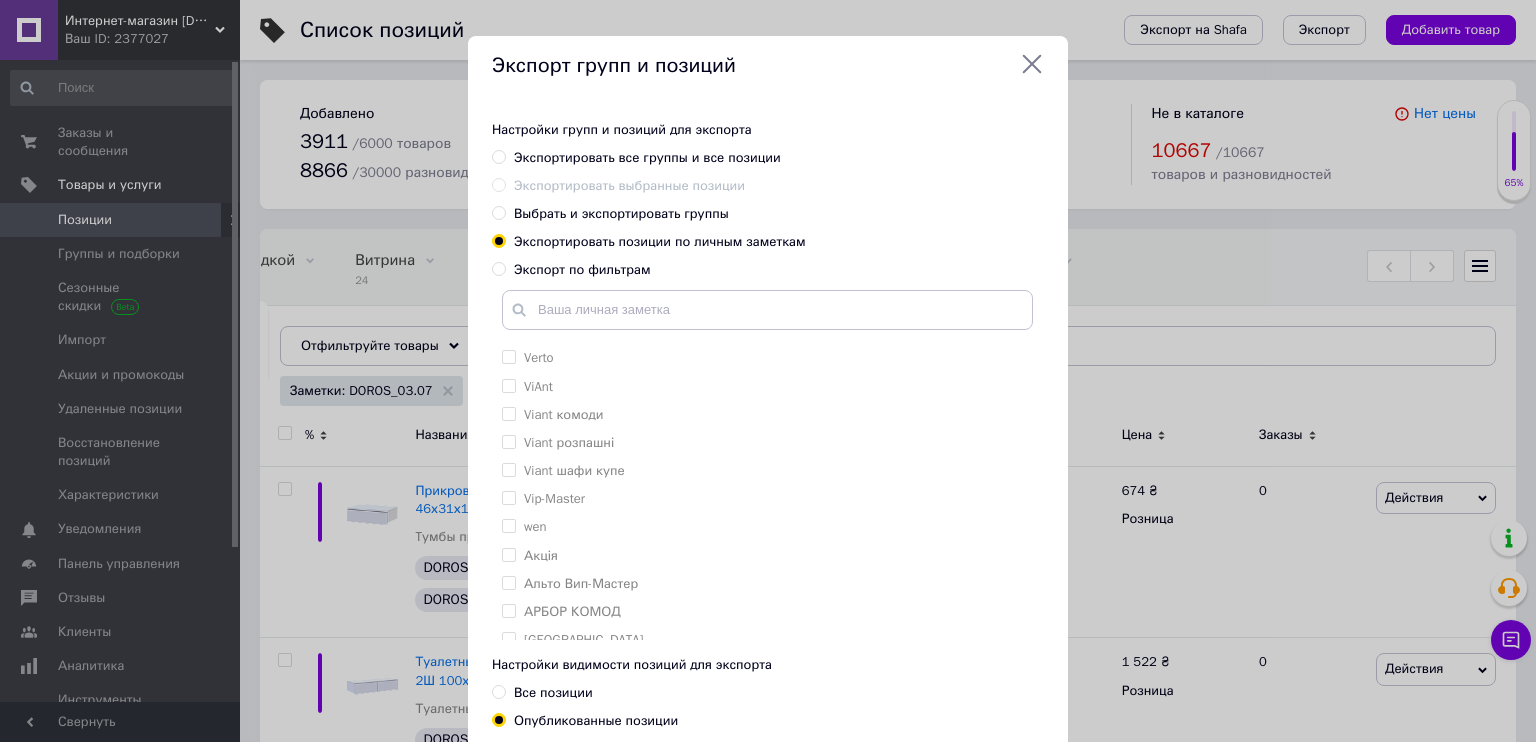 scroll, scrollTop: 416, scrollLeft: 0, axis: vertical 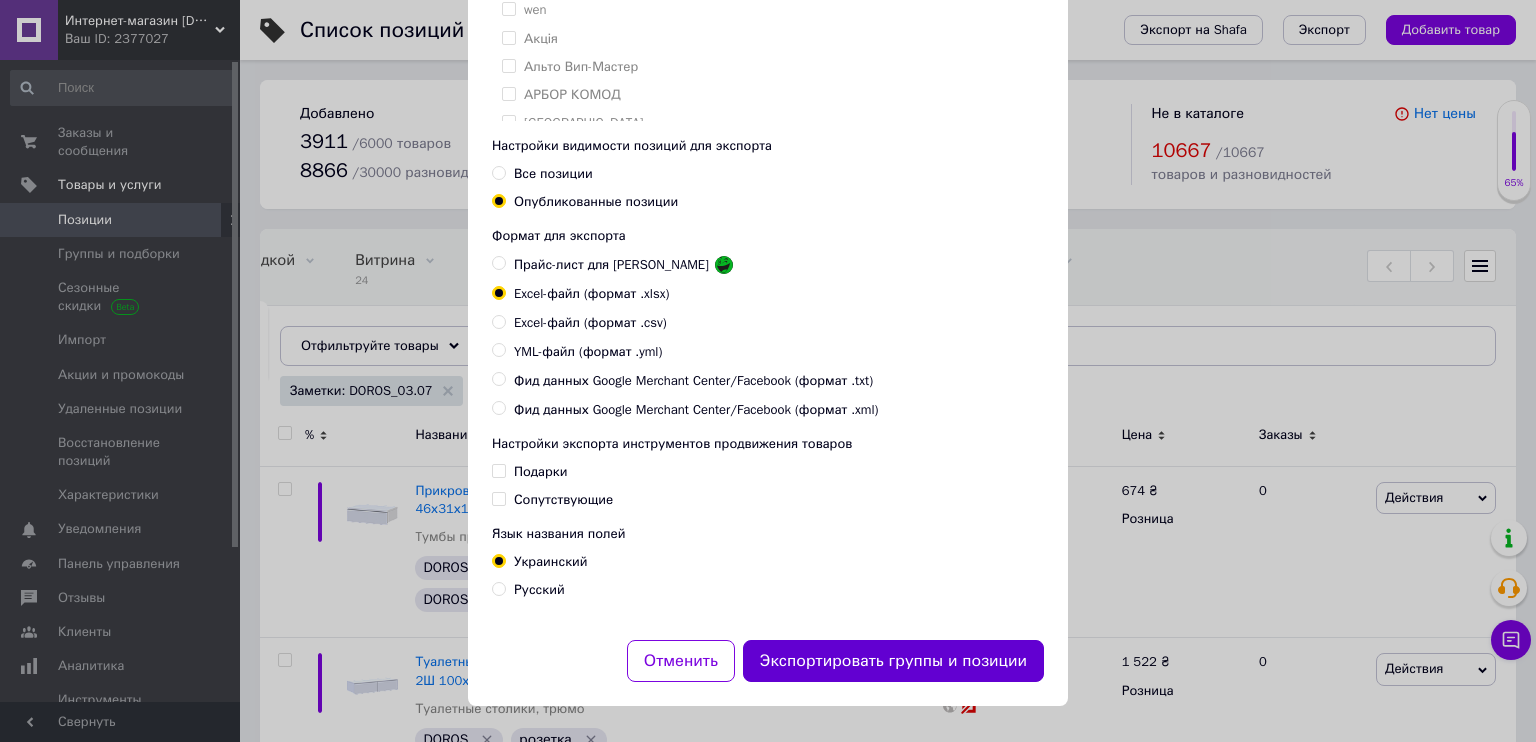 click on "Экспортировать группы и позиции" at bounding box center [893, 661] 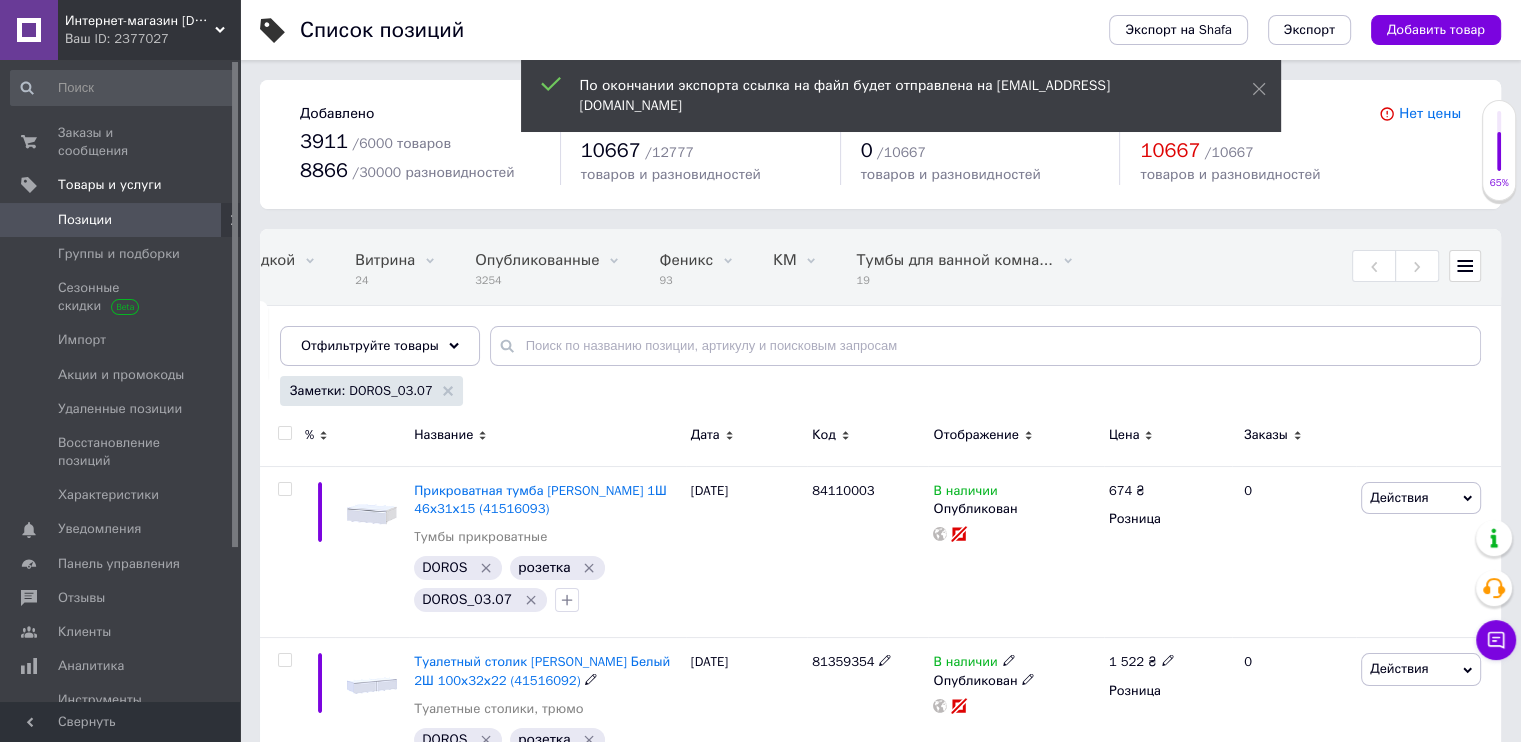 scroll, scrollTop: 0, scrollLeft: 291, axis: horizontal 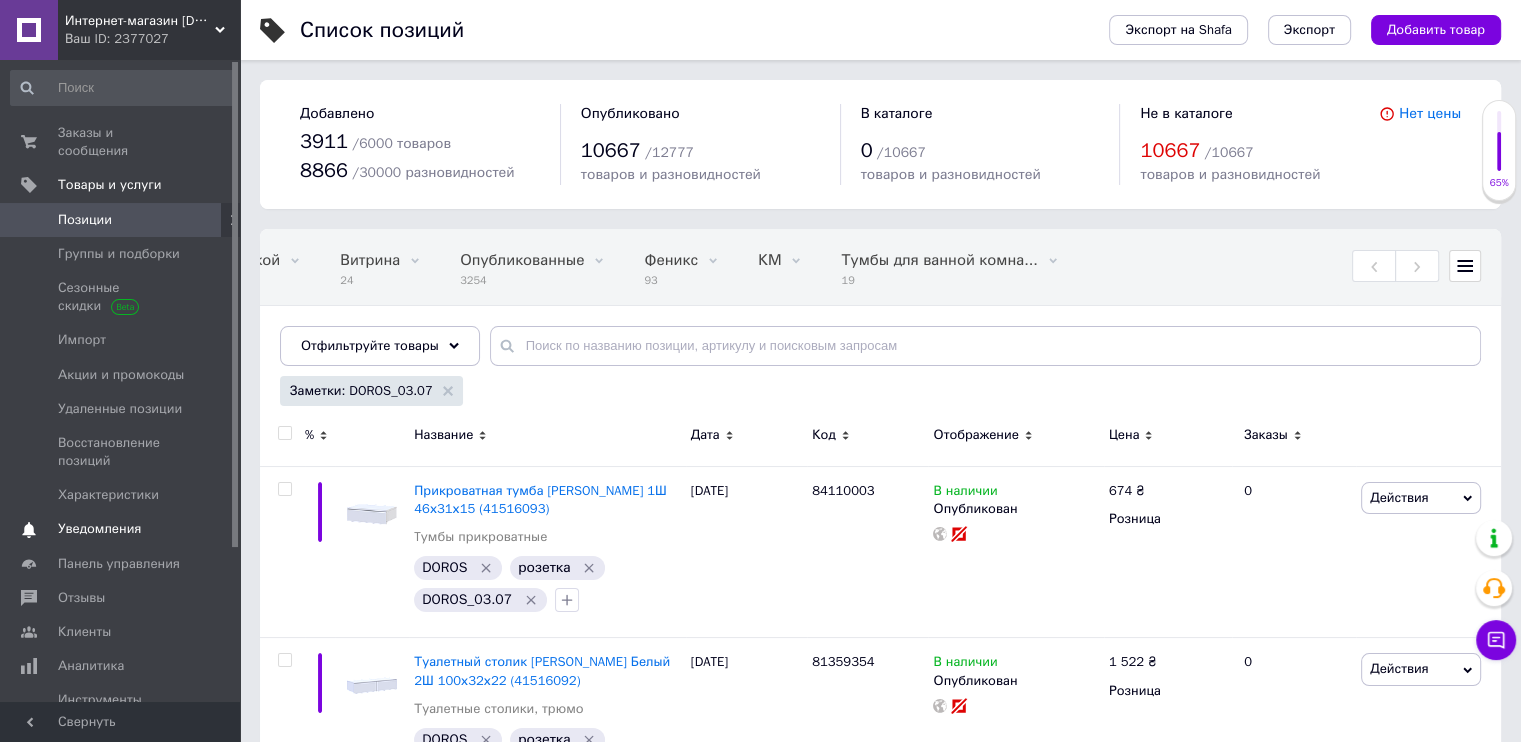 click on "Уведомления" at bounding box center [99, 529] 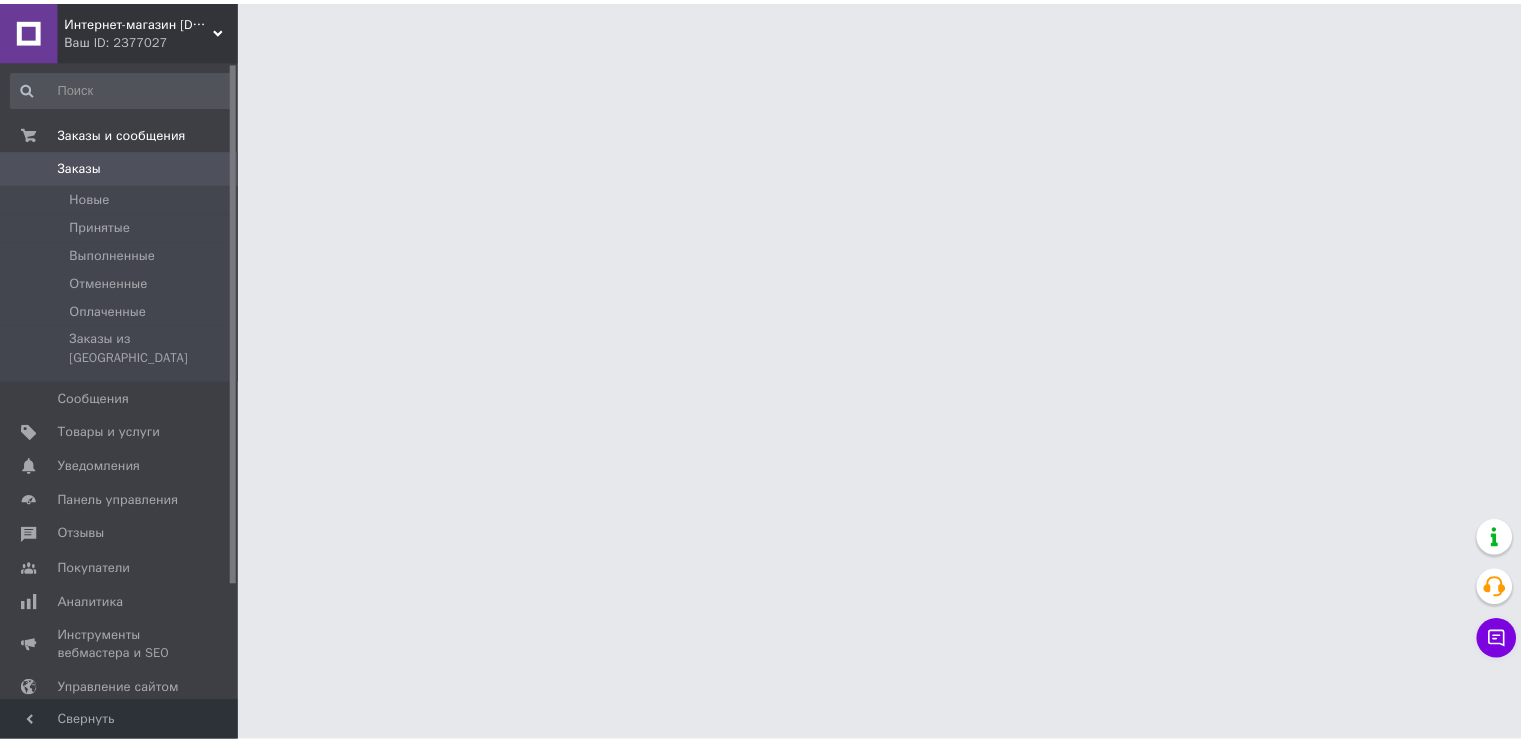 scroll, scrollTop: 0, scrollLeft: 0, axis: both 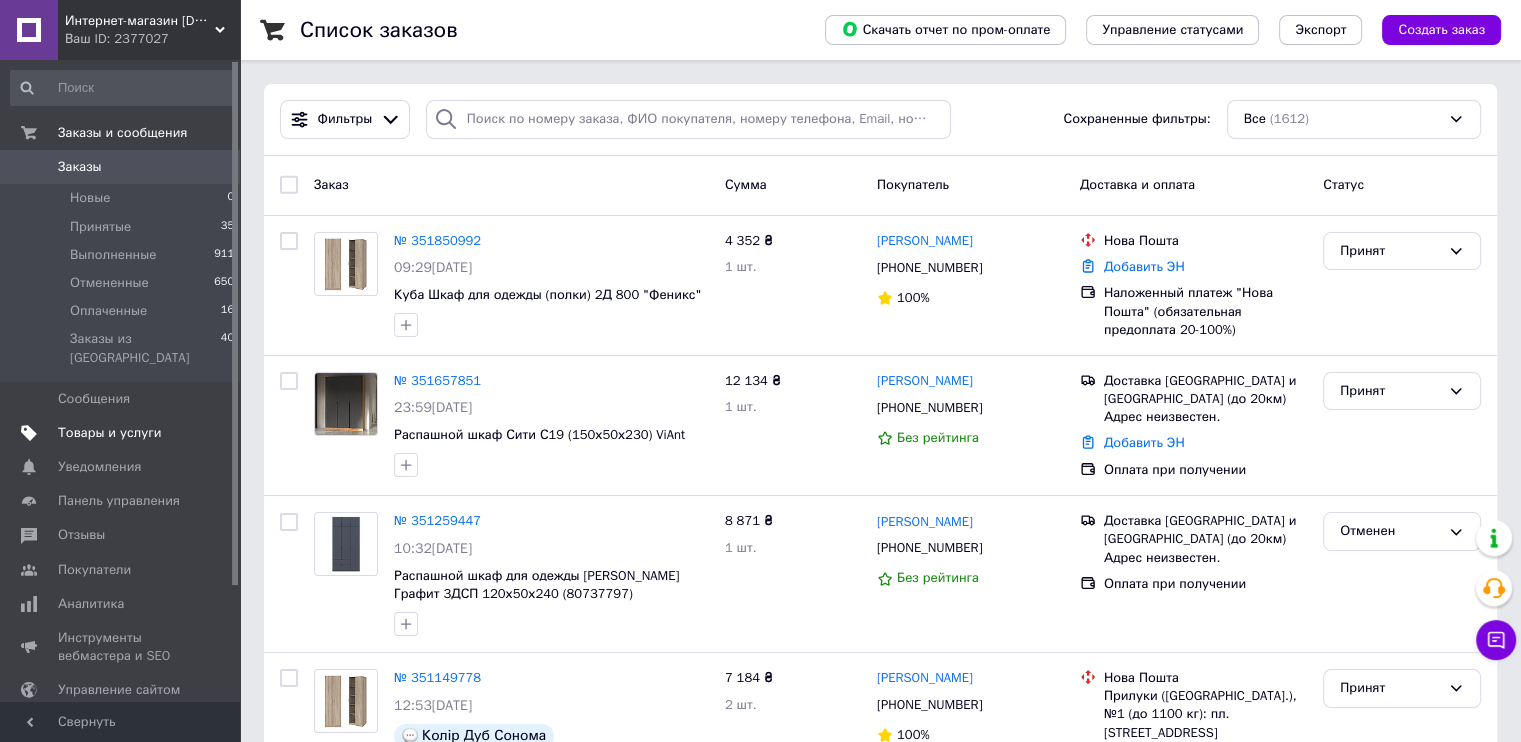 click on "Товары и услуги" at bounding box center (110, 433) 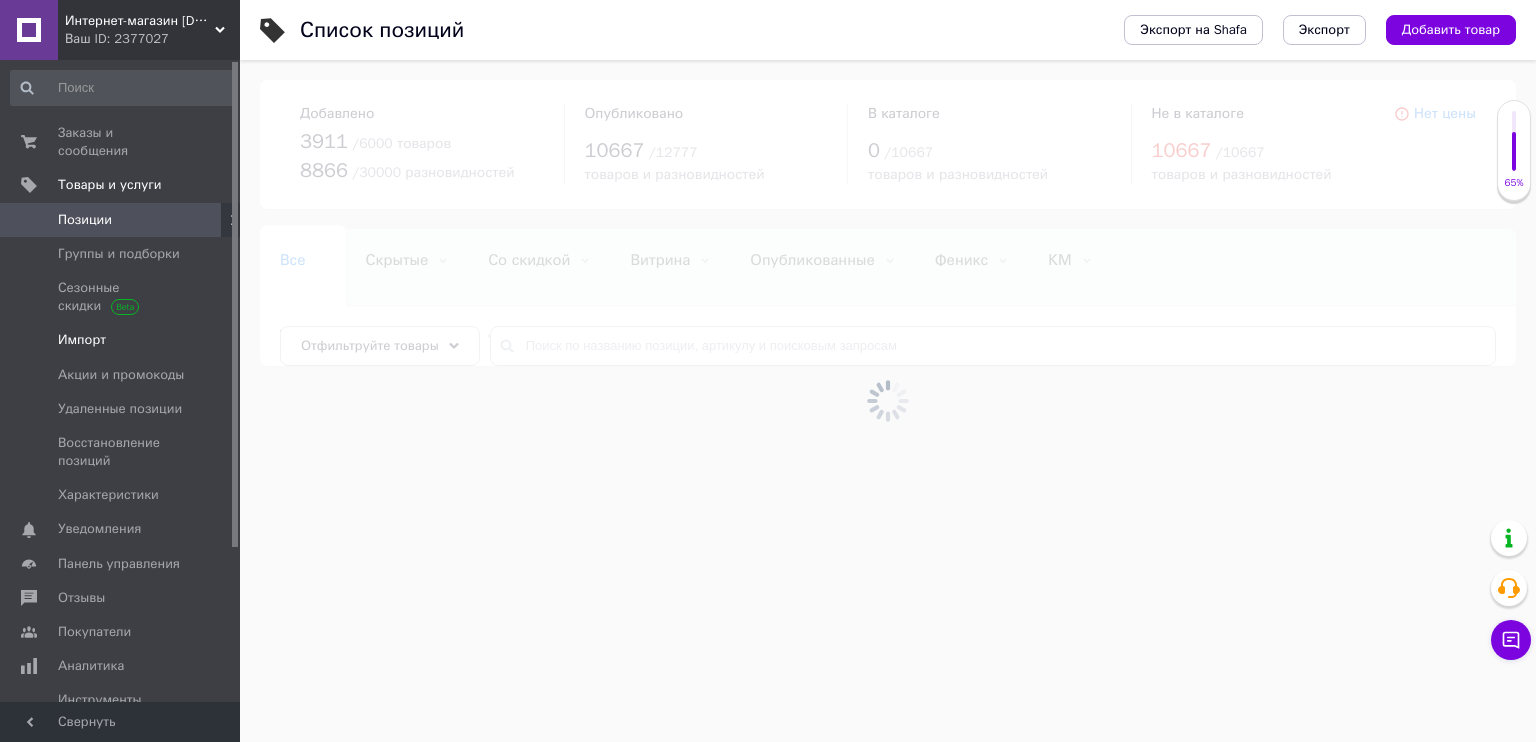 click at bounding box center [29, 340] 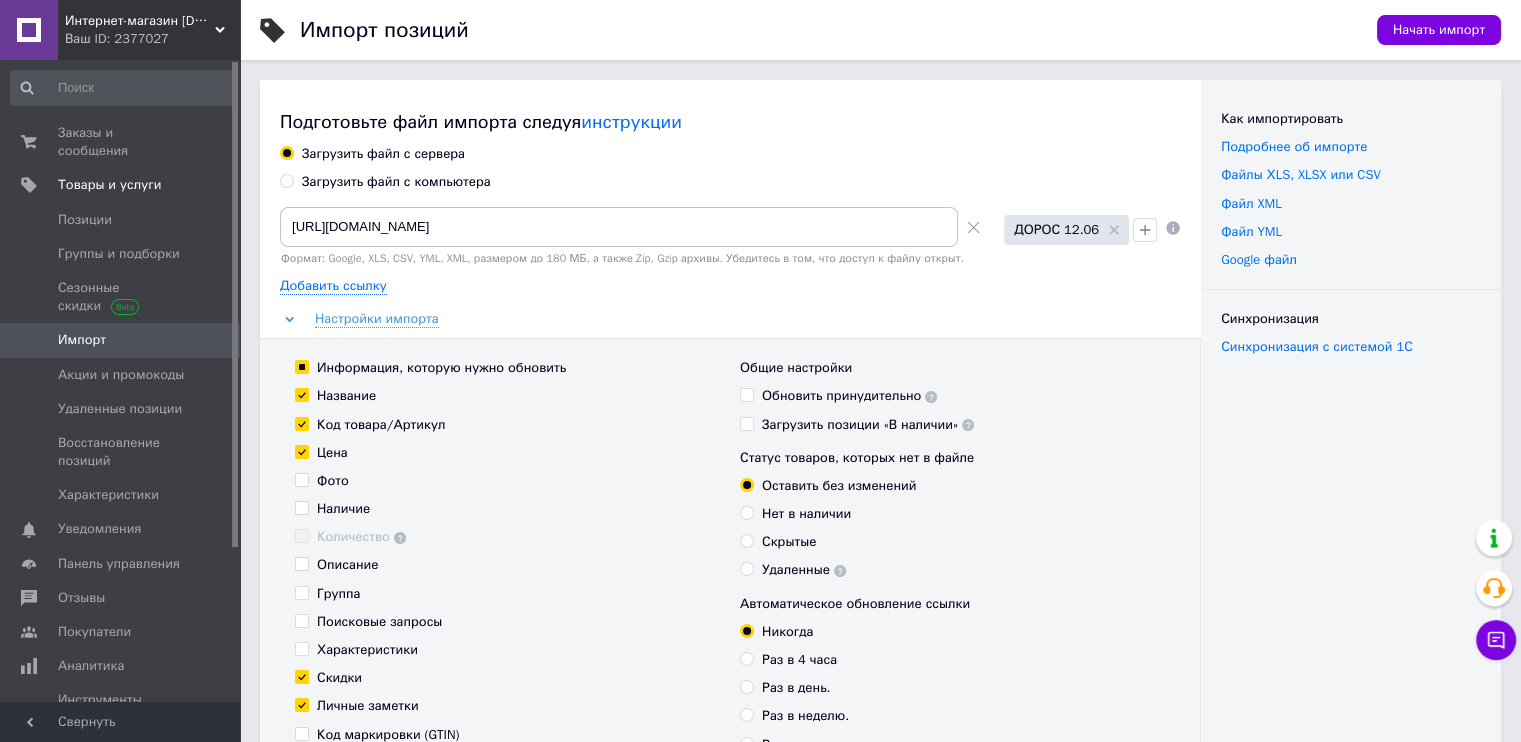 click on "Загрузить файл с компьютера" at bounding box center [396, 182] 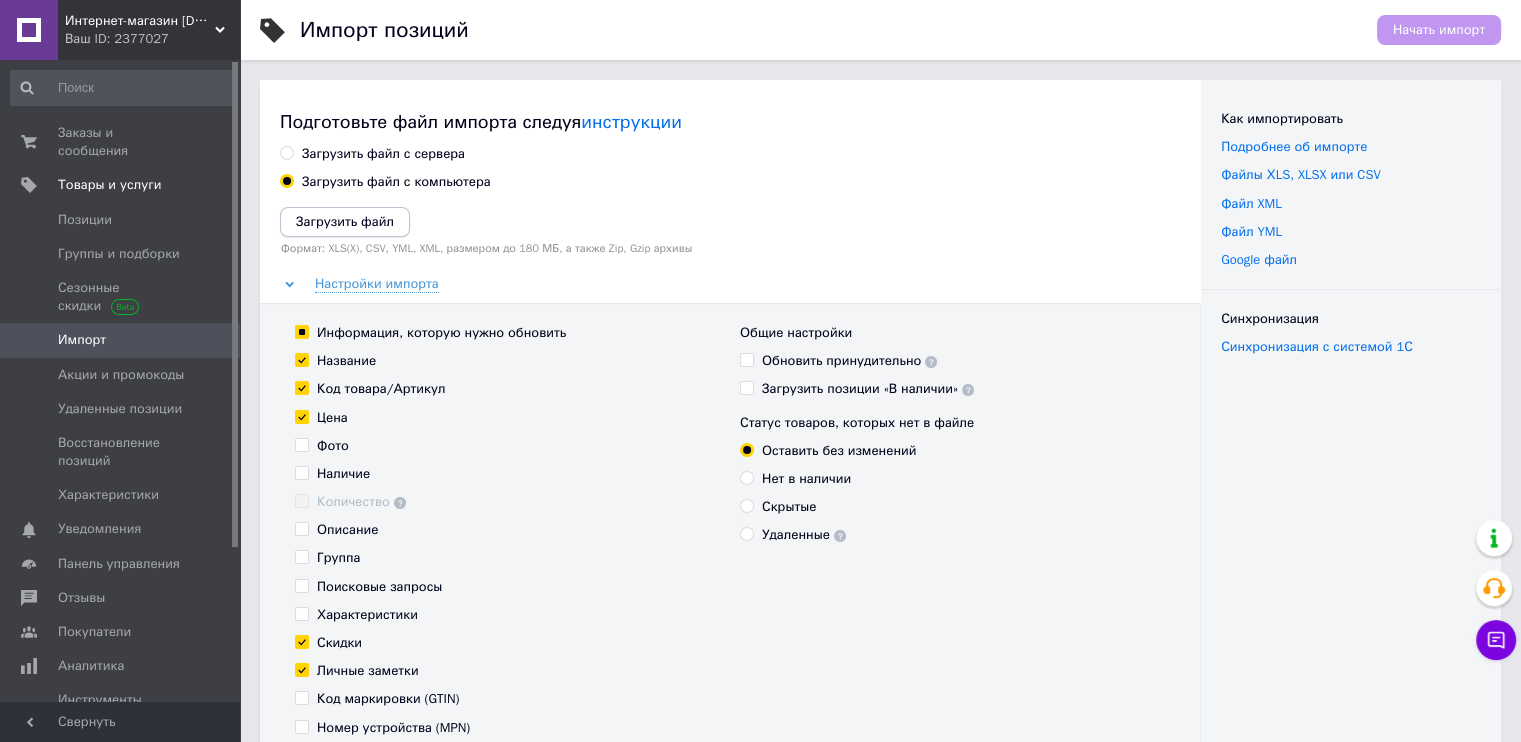 click on "Загрузить файл" at bounding box center (345, 221) 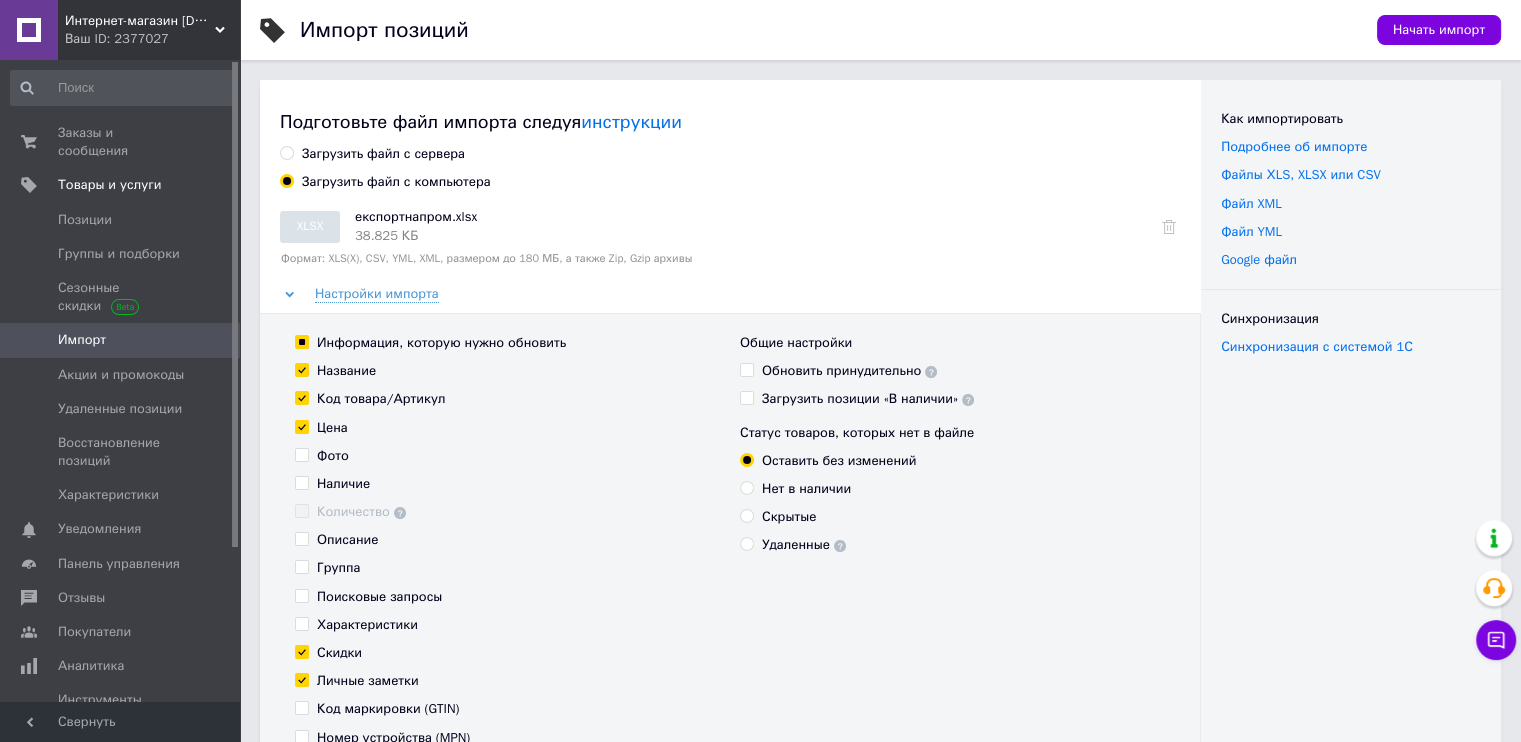 click on "Фото" at bounding box center [333, 456] 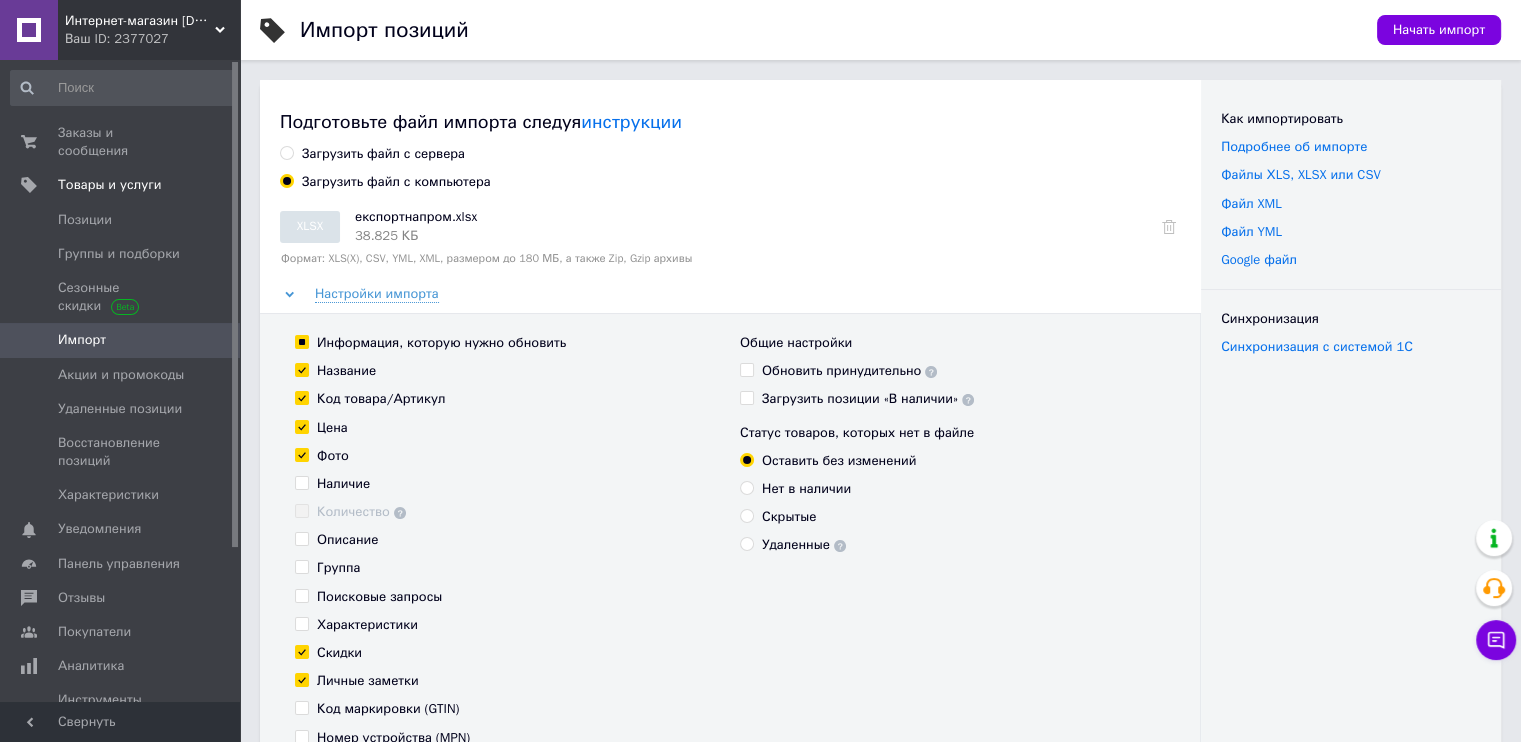 click on "Наличие" at bounding box center (343, 484) 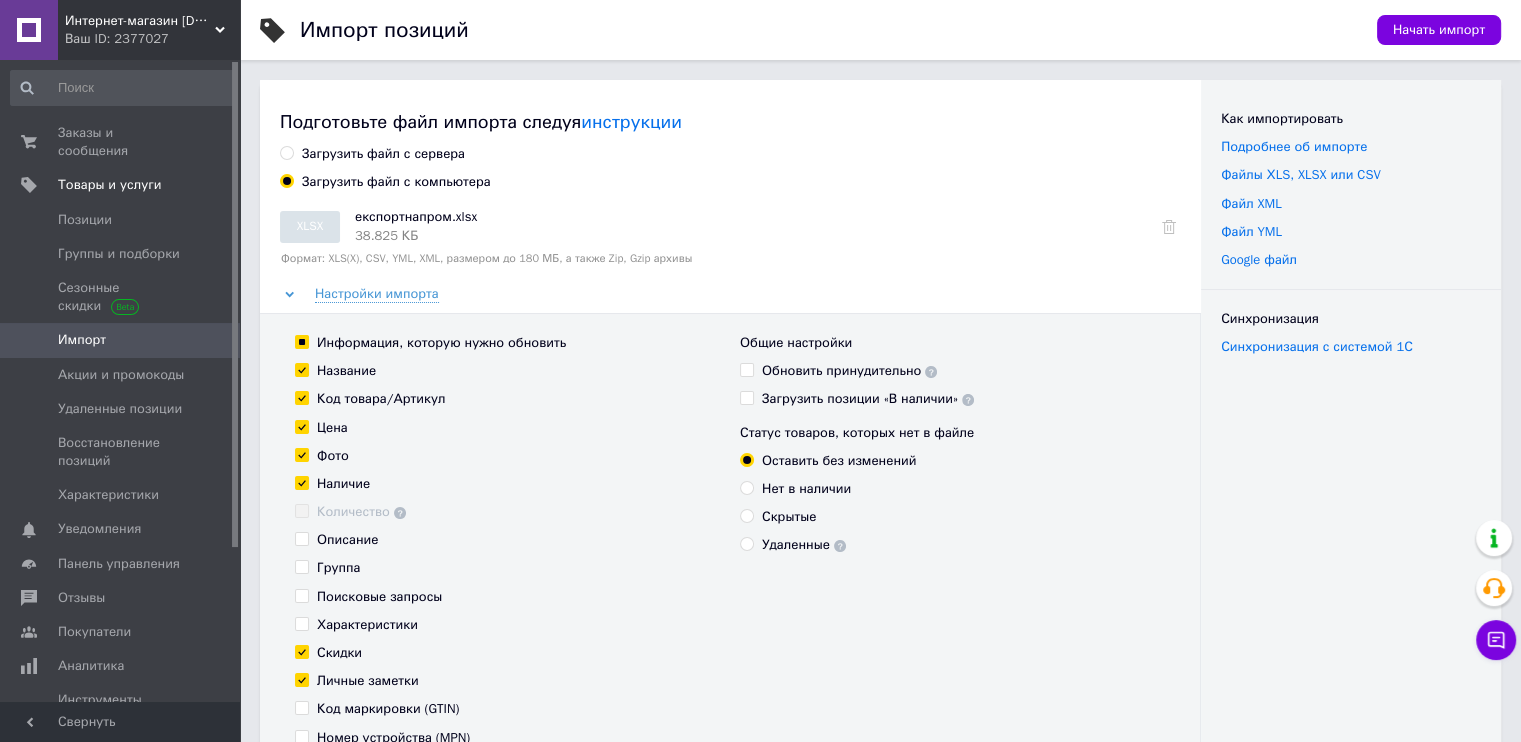 click on "Описание" at bounding box center [347, 540] 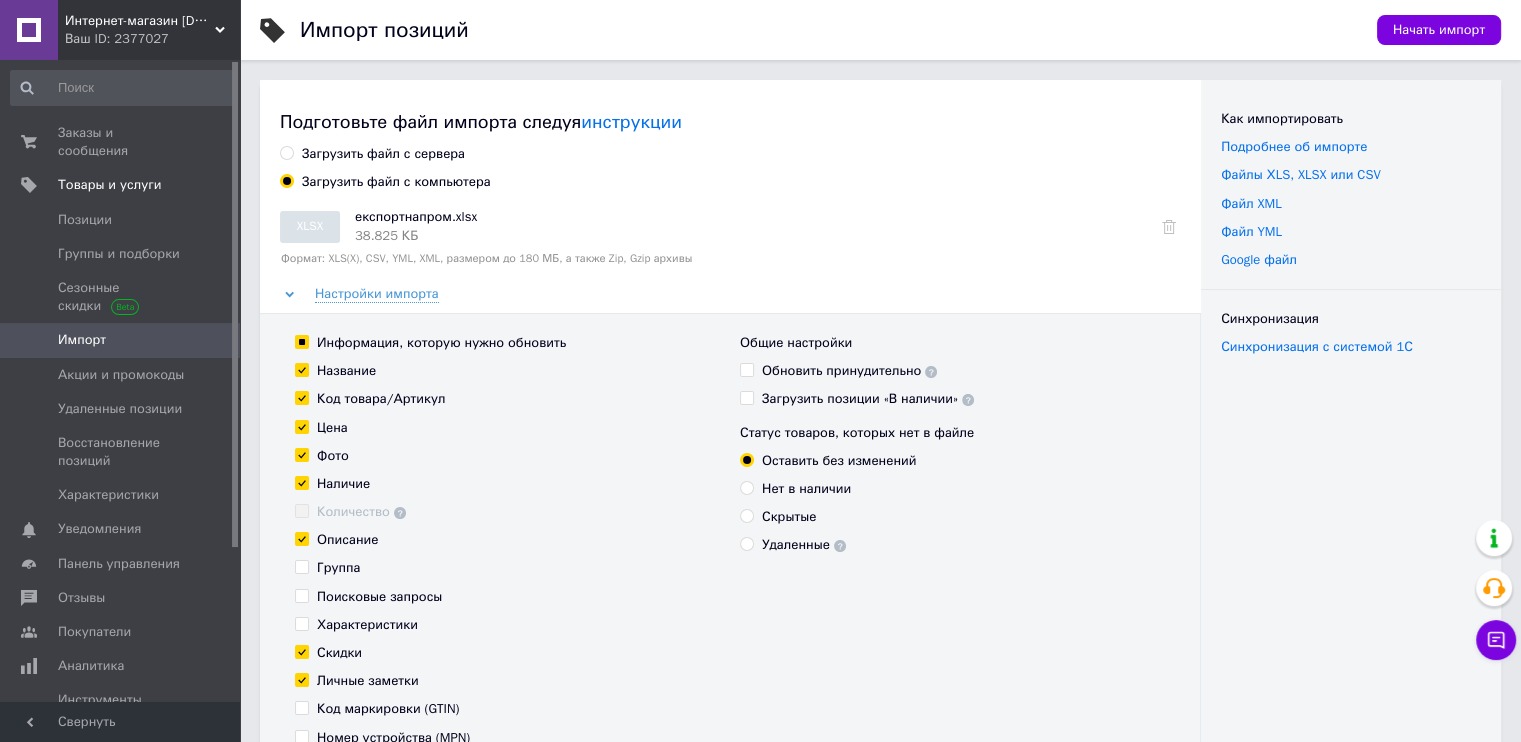 click on "Поисковые запросы" at bounding box center [379, 597] 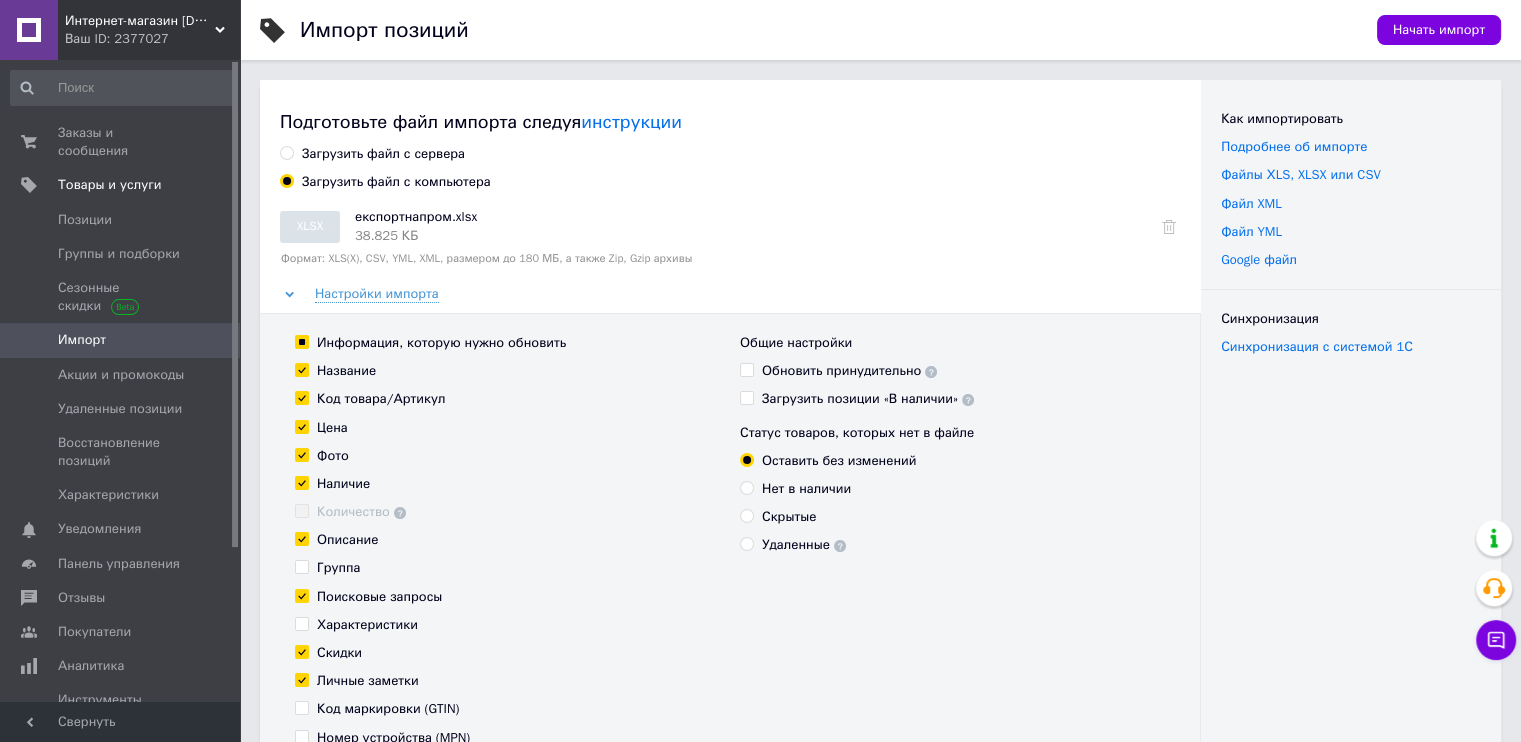 click on "Характеристики" at bounding box center (367, 625) 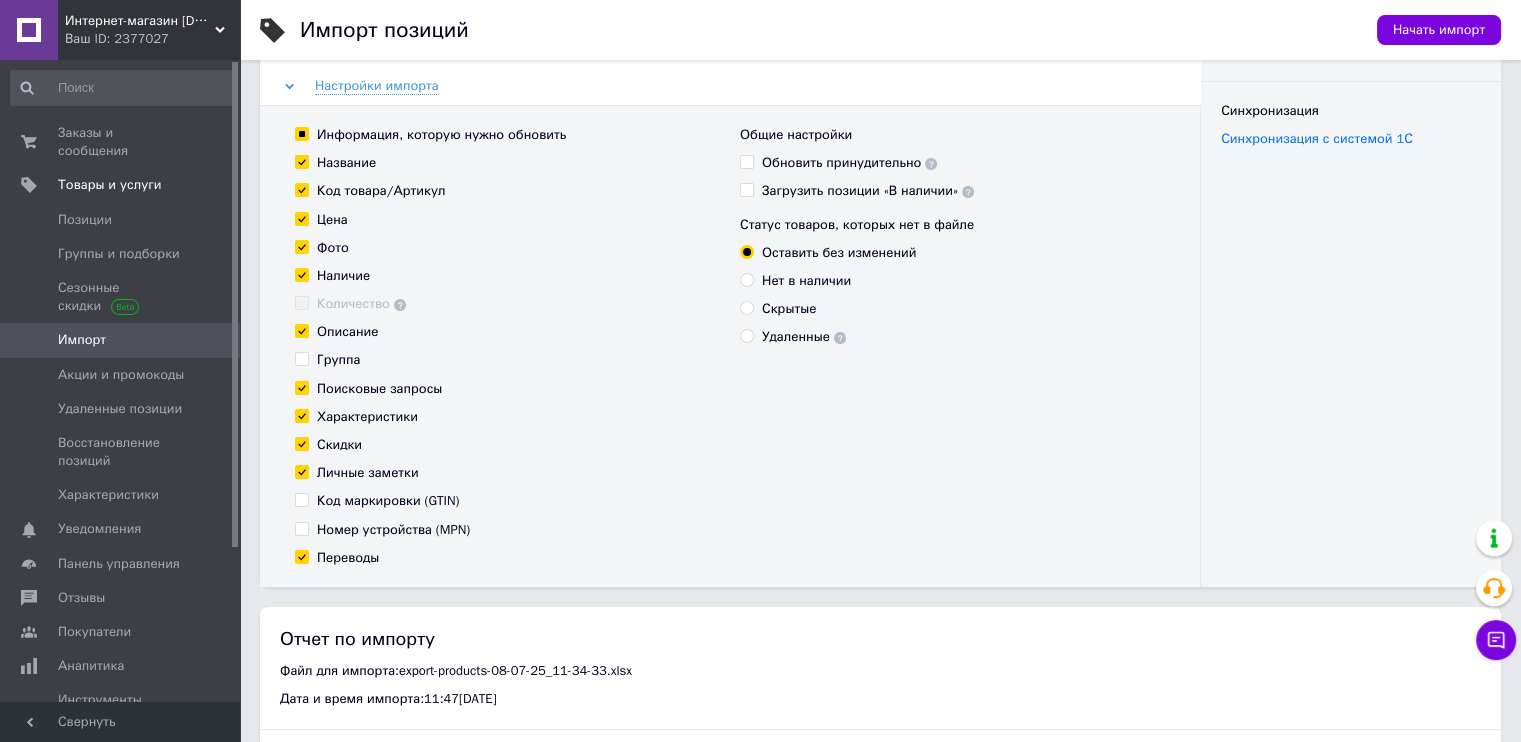 scroll, scrollTop: 204, scrollLeft: 0, axis: vertical 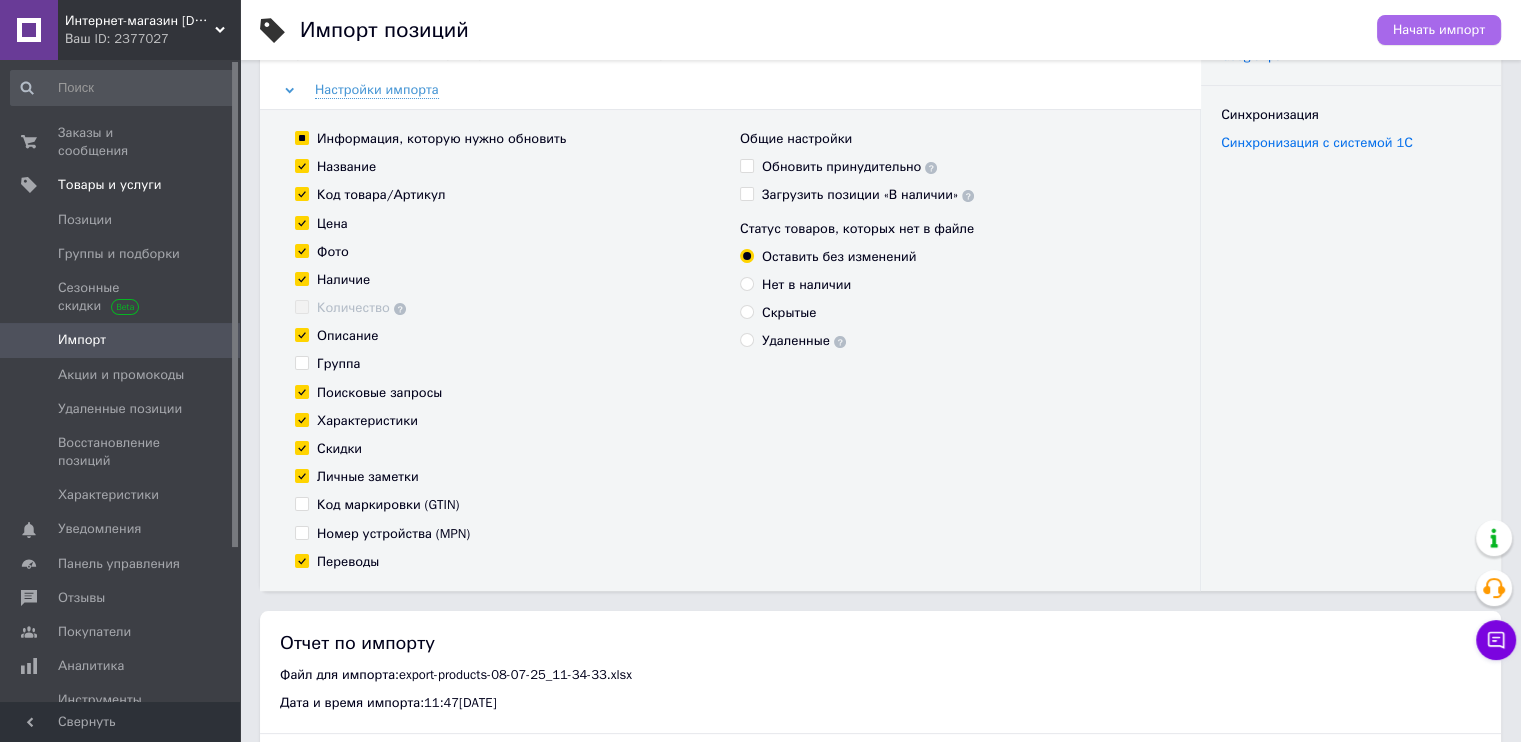 click on "Начать импорт" at bounding box center (1439, 30) 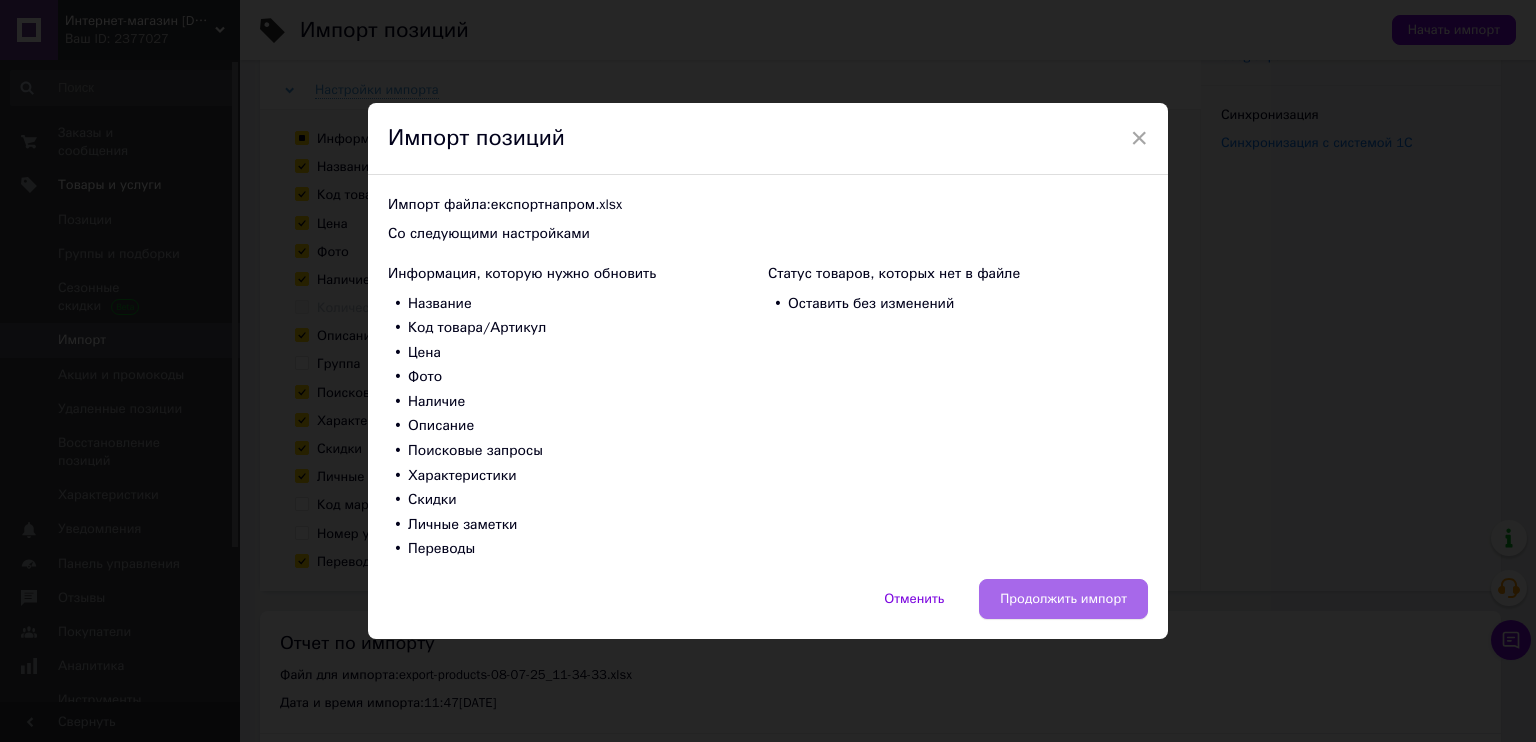 click on "Продолжить импорт" at bounding box center [1063, 599] 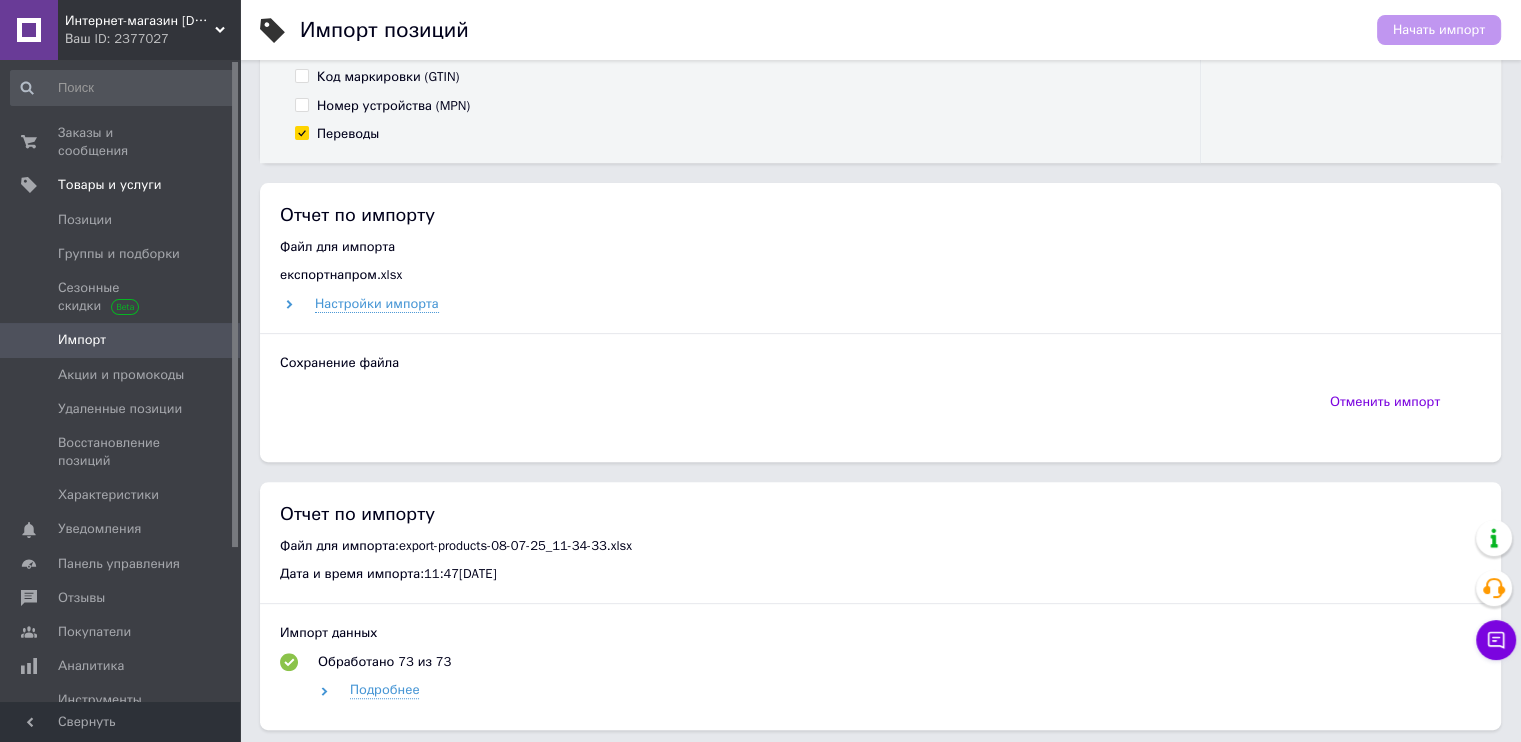 scroll, scrollTop: 623, scrollLeft: 0, axis: vertical 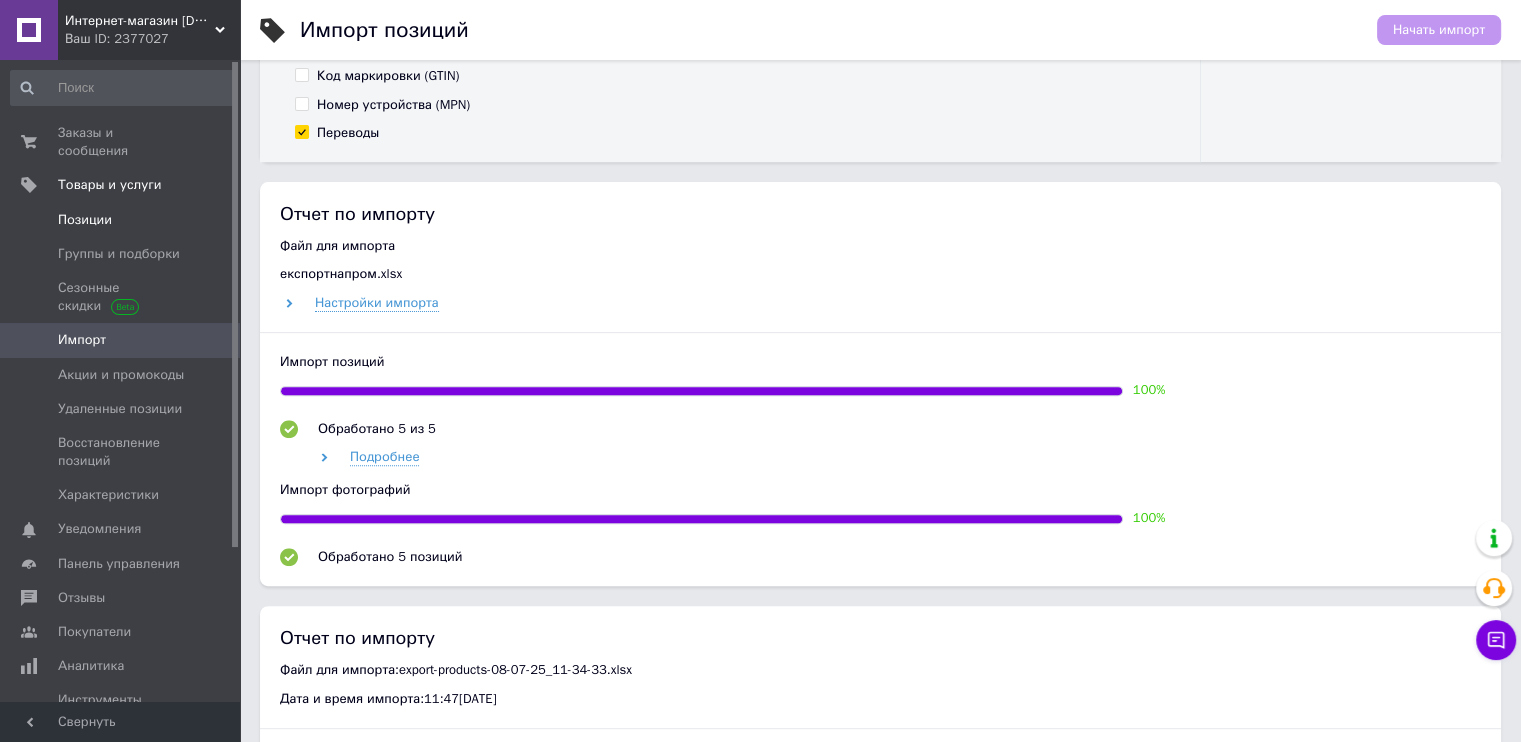 click on "Позиции" at bounding box center [85, 220] 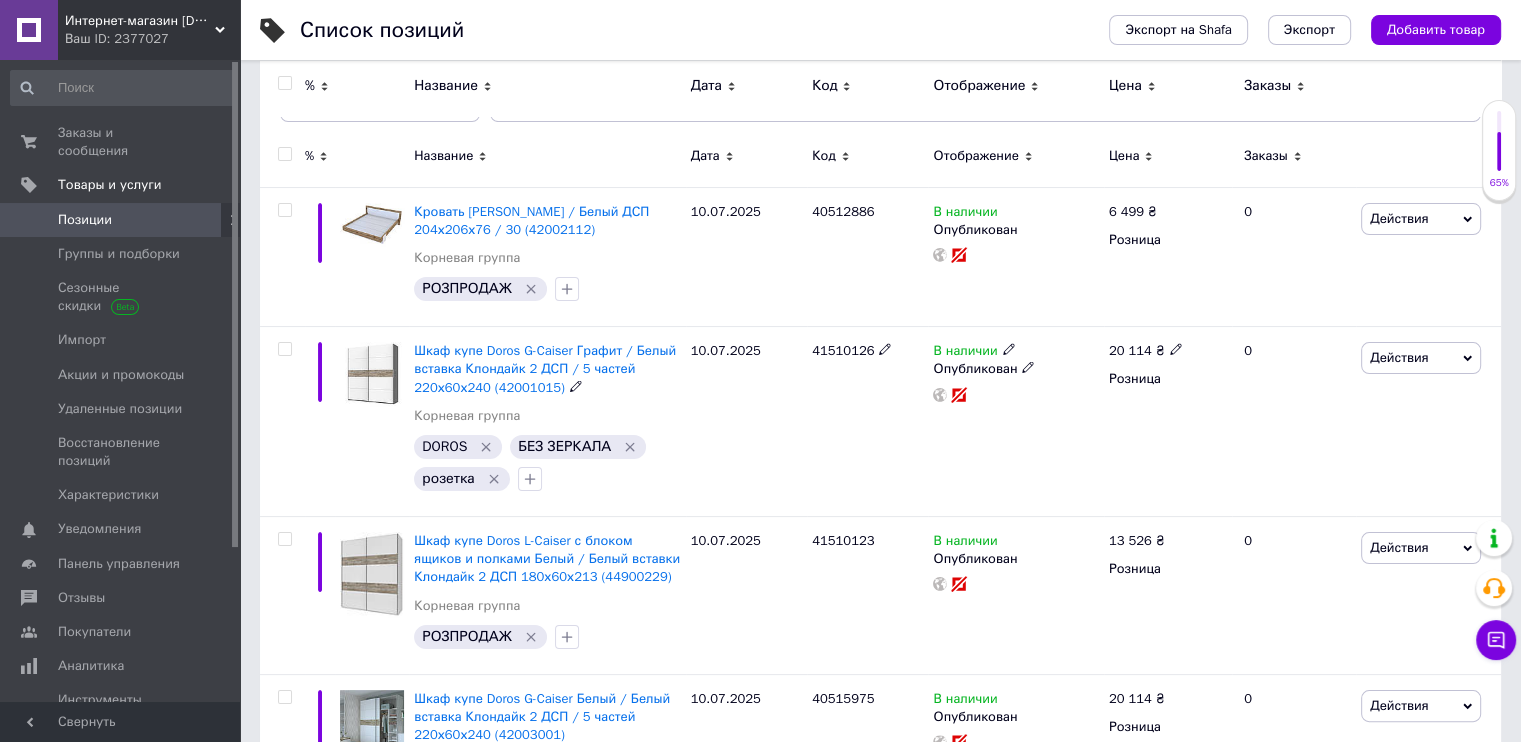 scroll, scrollTop: 244, scrollLeft: 0, axis: vertical 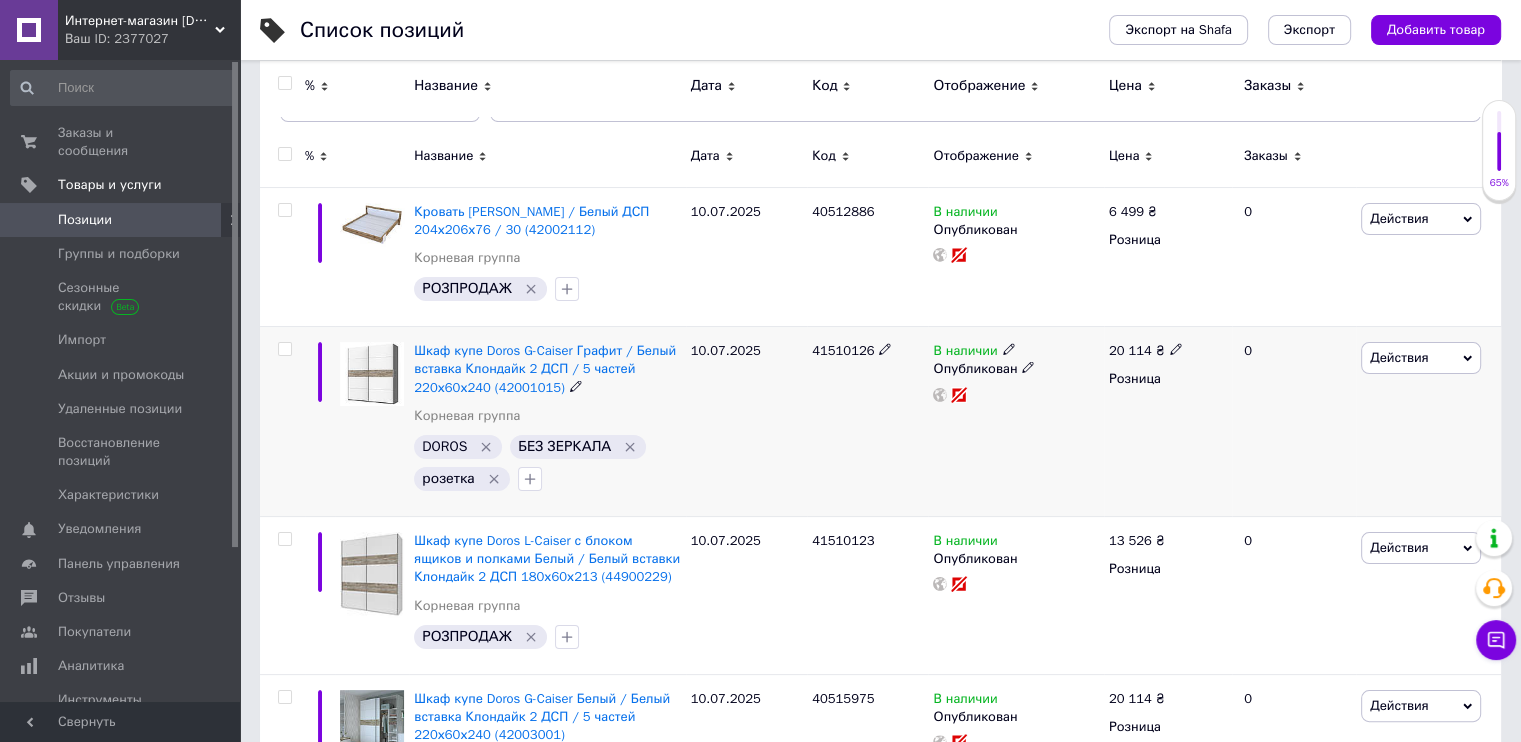 click at bounding box center (284, 349) 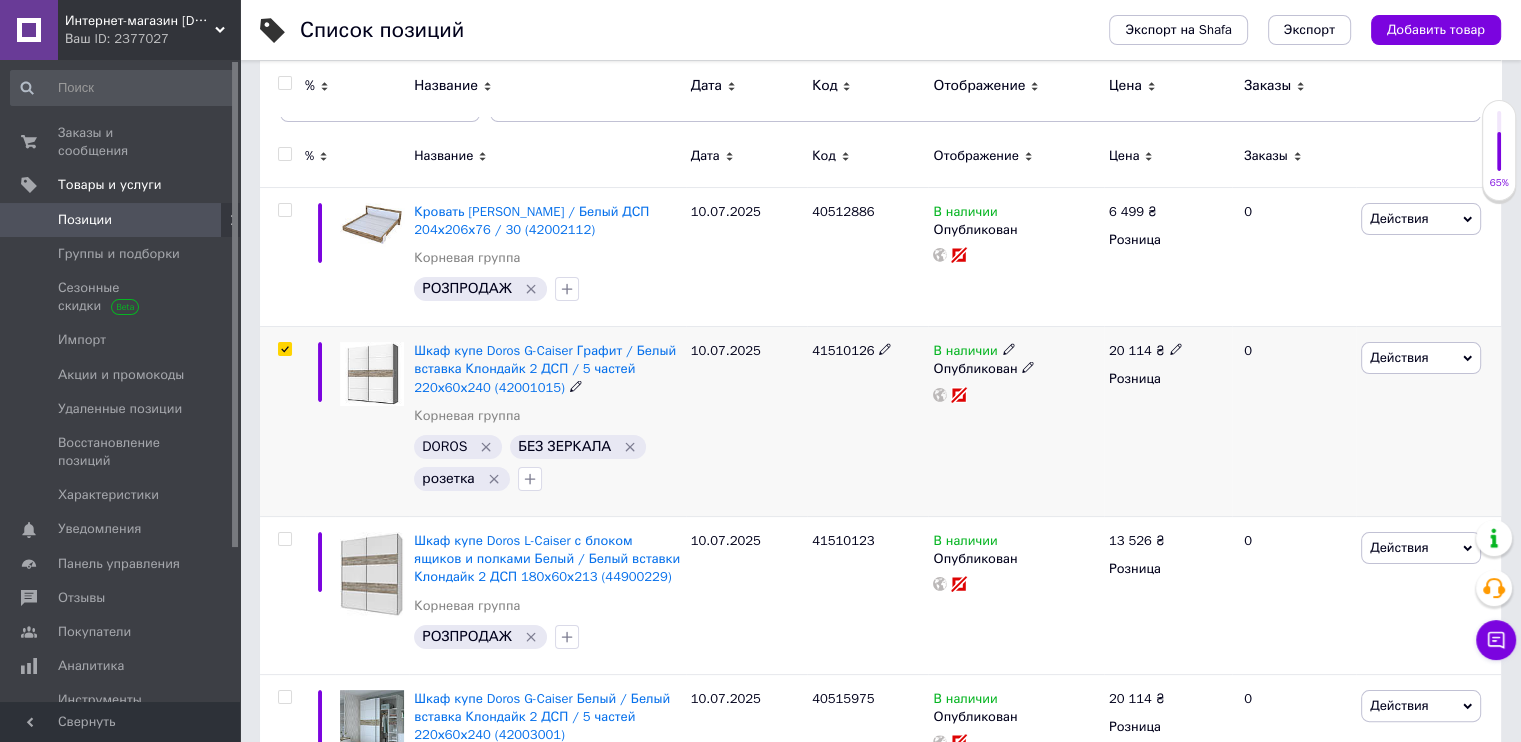 checkbox on "true" 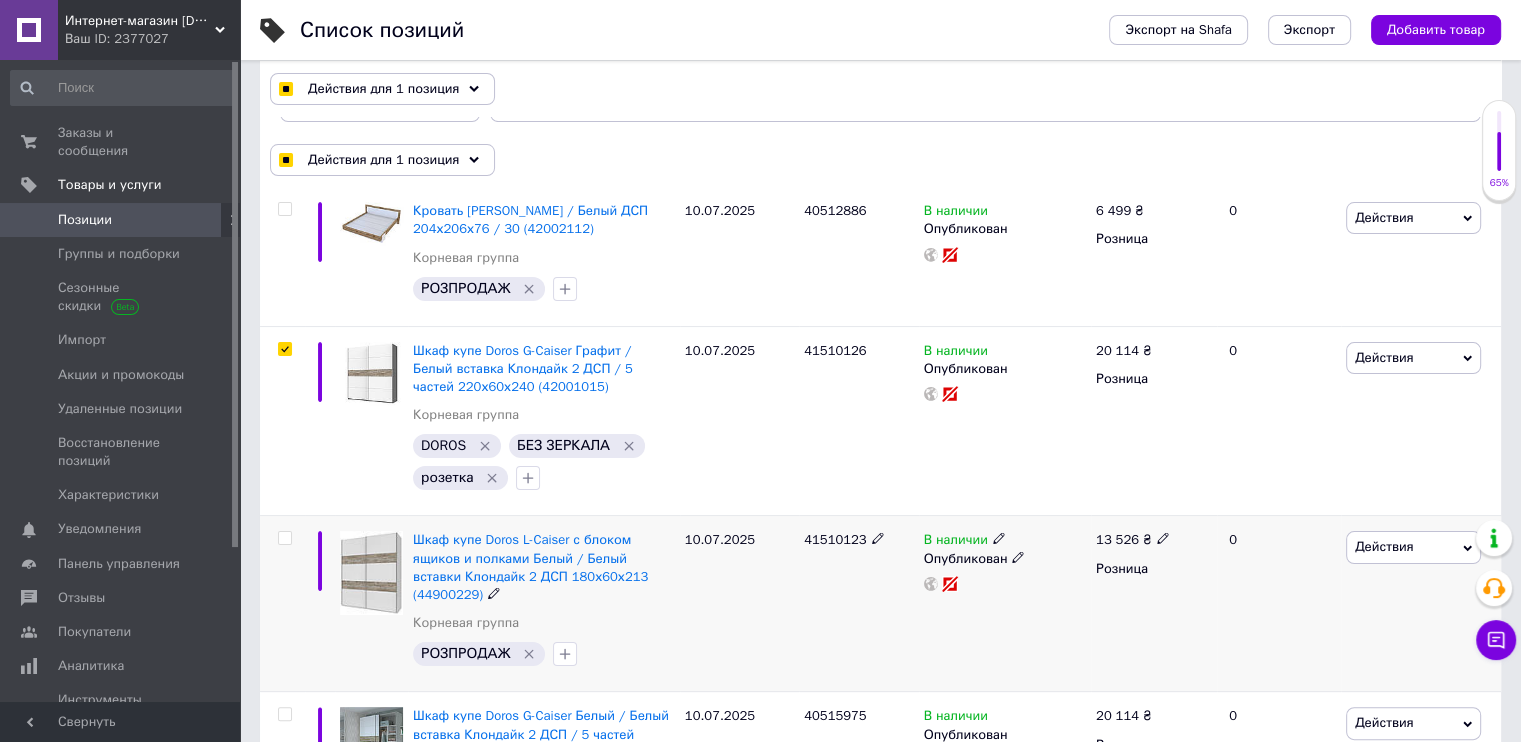 click at bounding box center (284, 538) 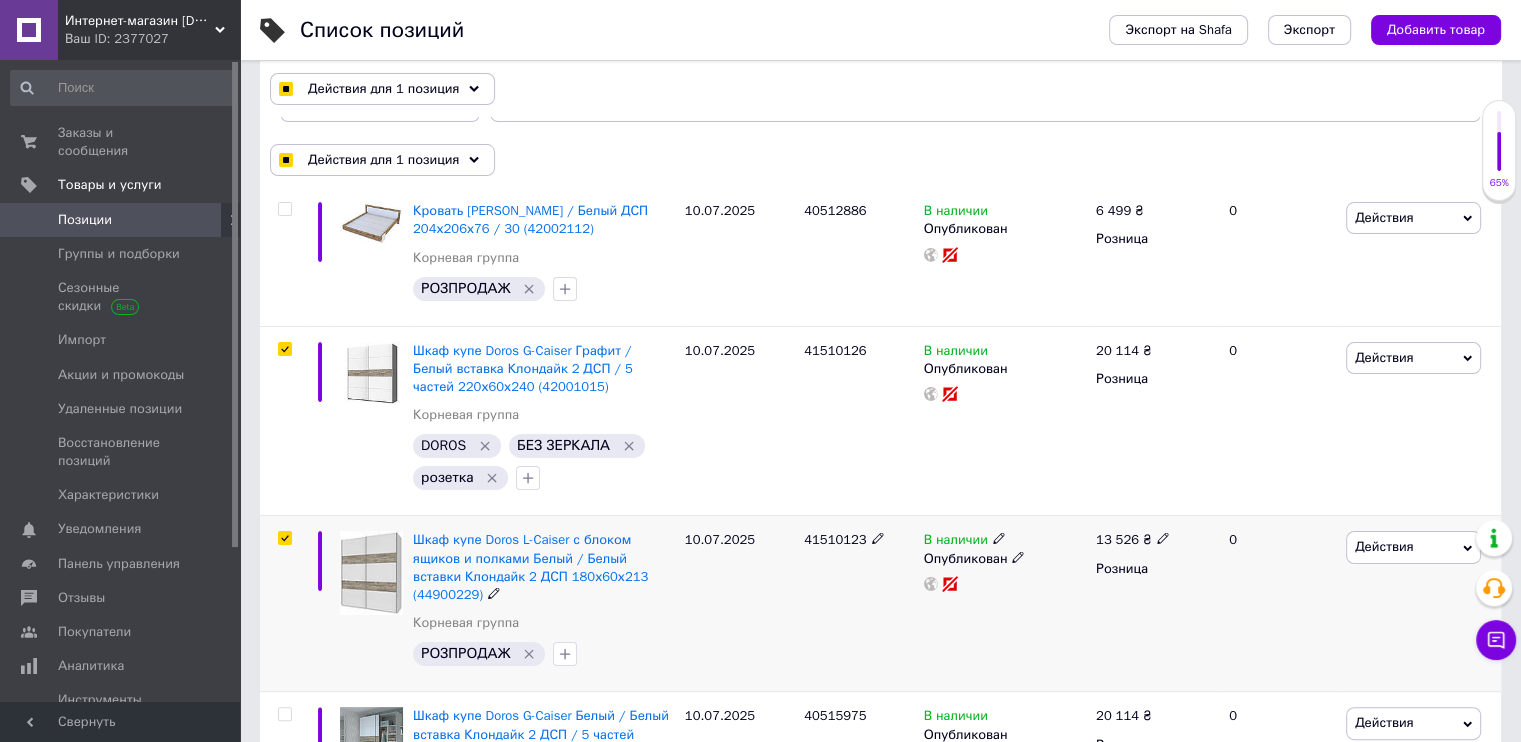 checkbox on "true" 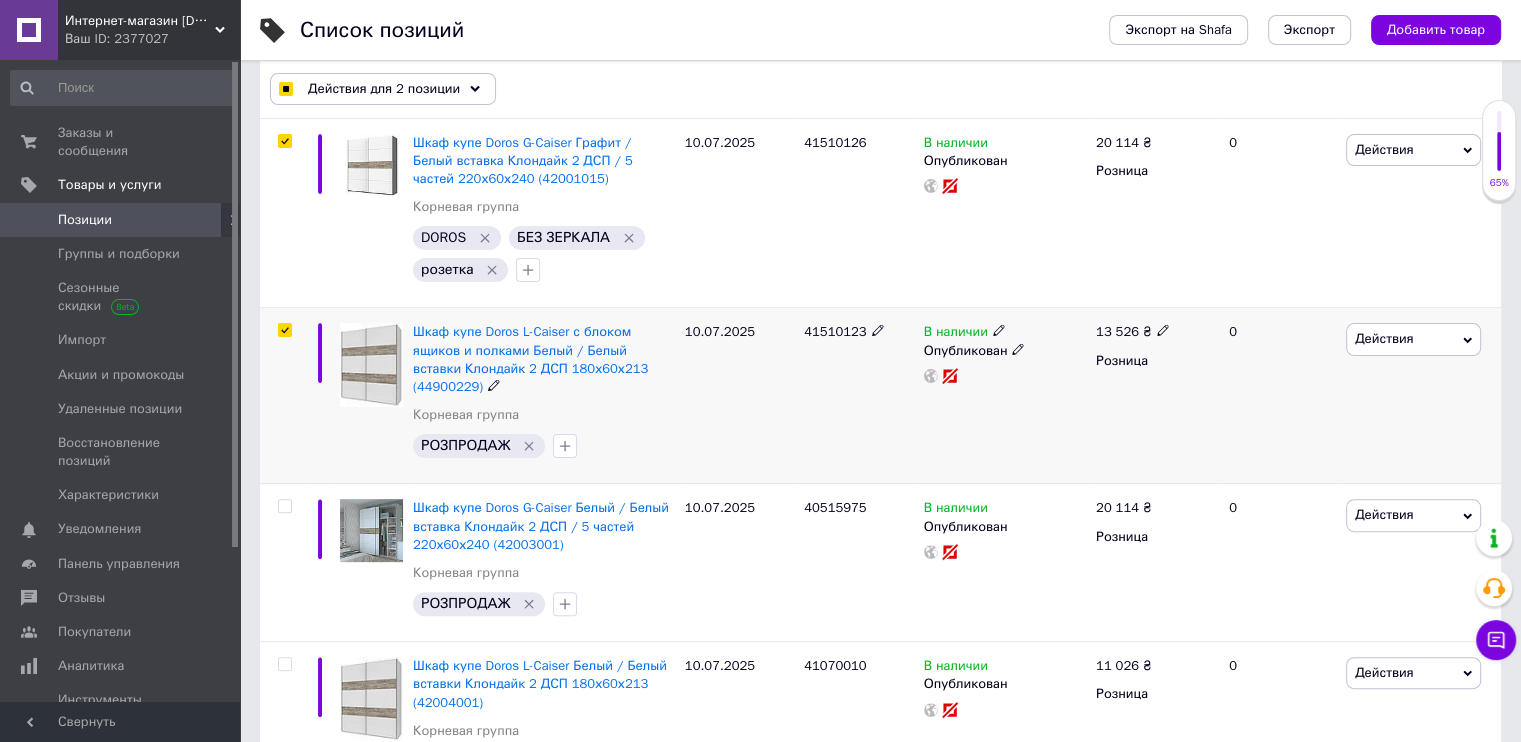 scroll, scrollTop: 456, scrollLeft: 0, axis: vertical 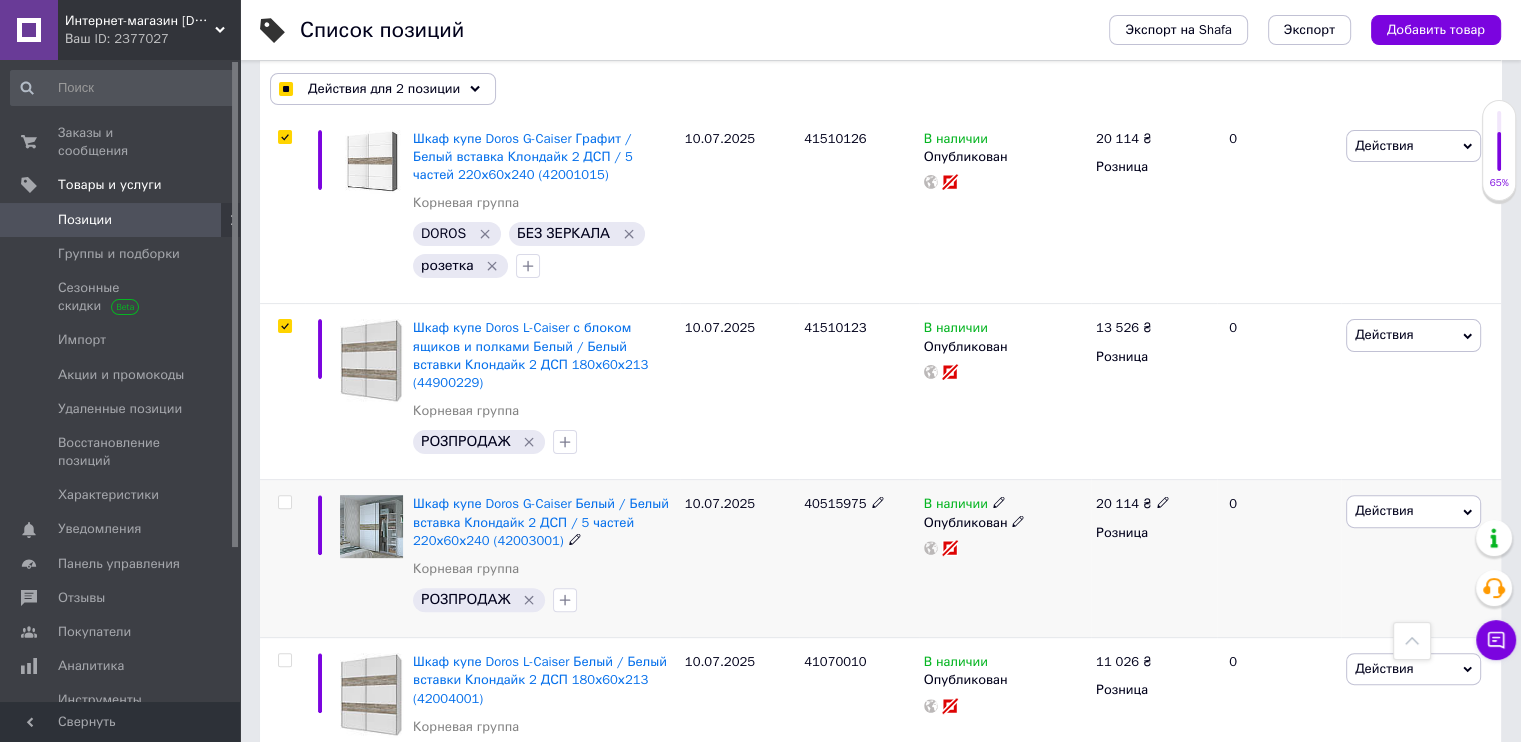 click at bounding box center [284, 502] 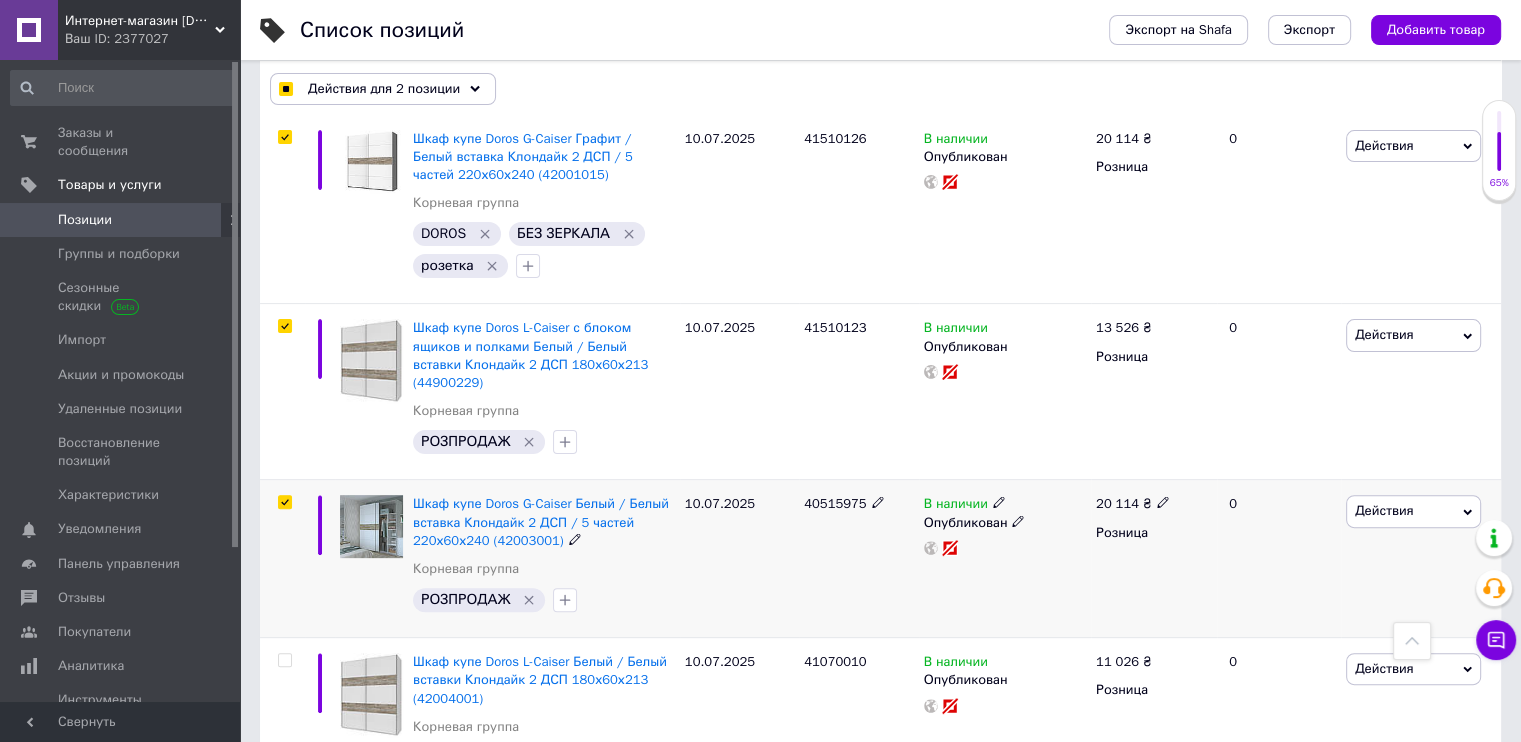 checkbox on "true" 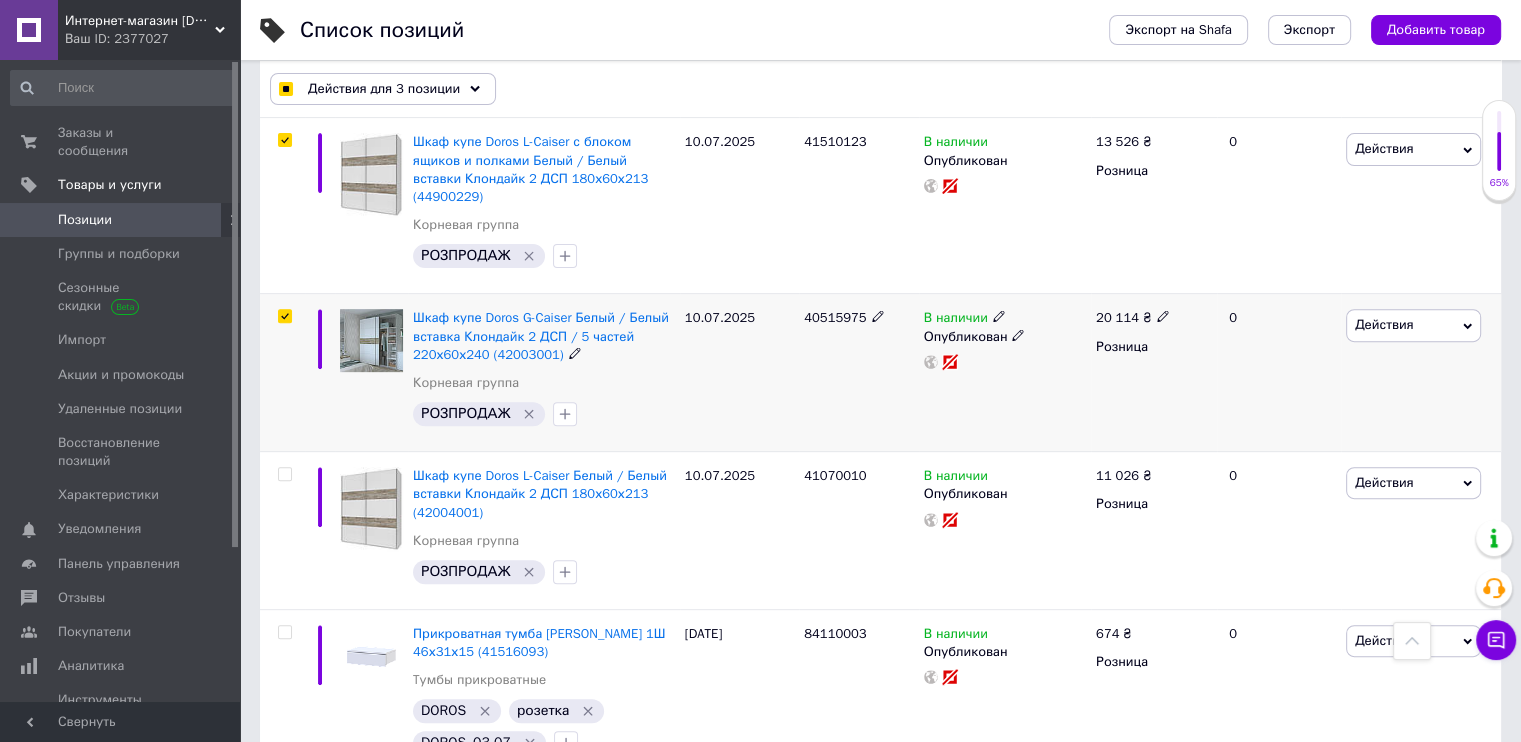 scroll, scrollTop: 640, scrollLeft: 0, axis: vertical 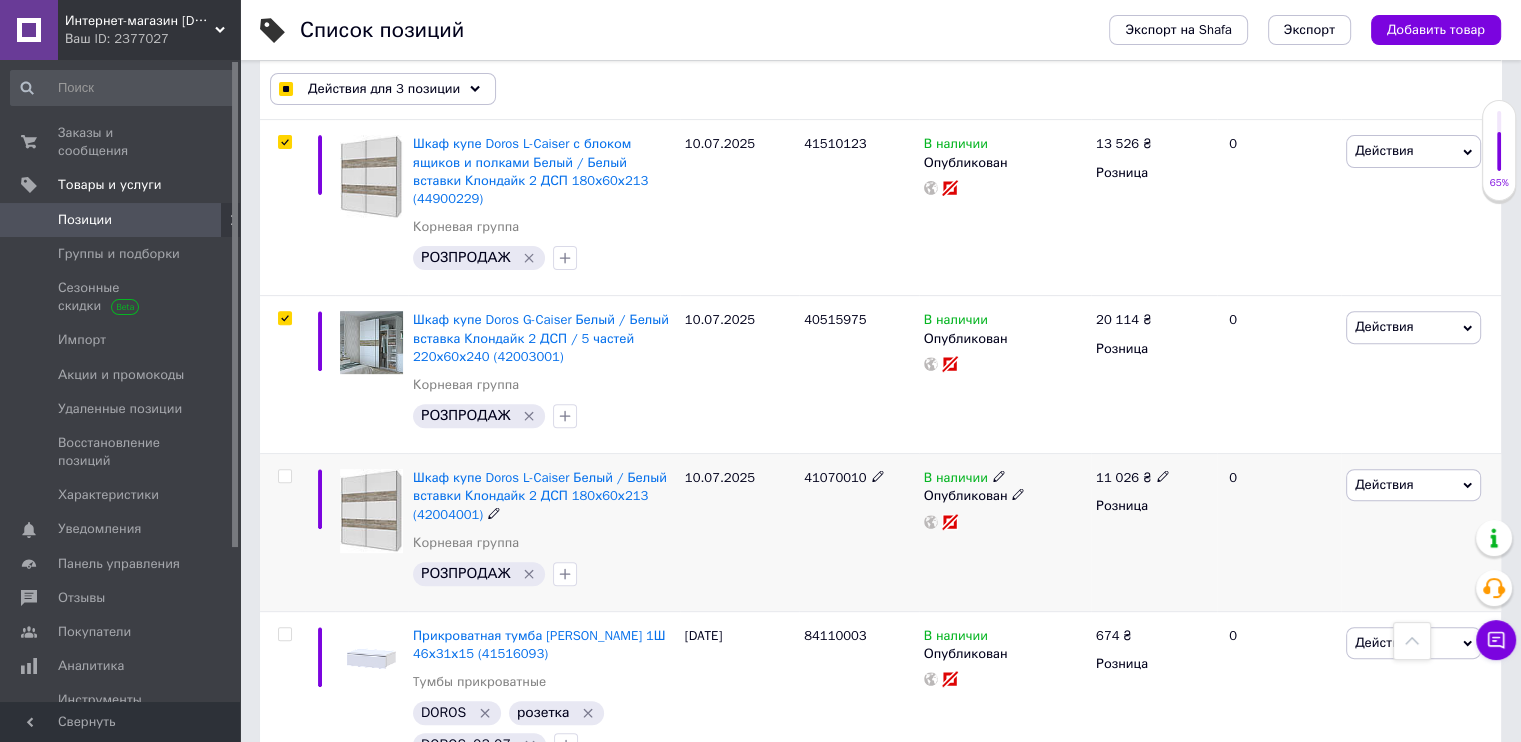 click at bounding box center (284, 476) 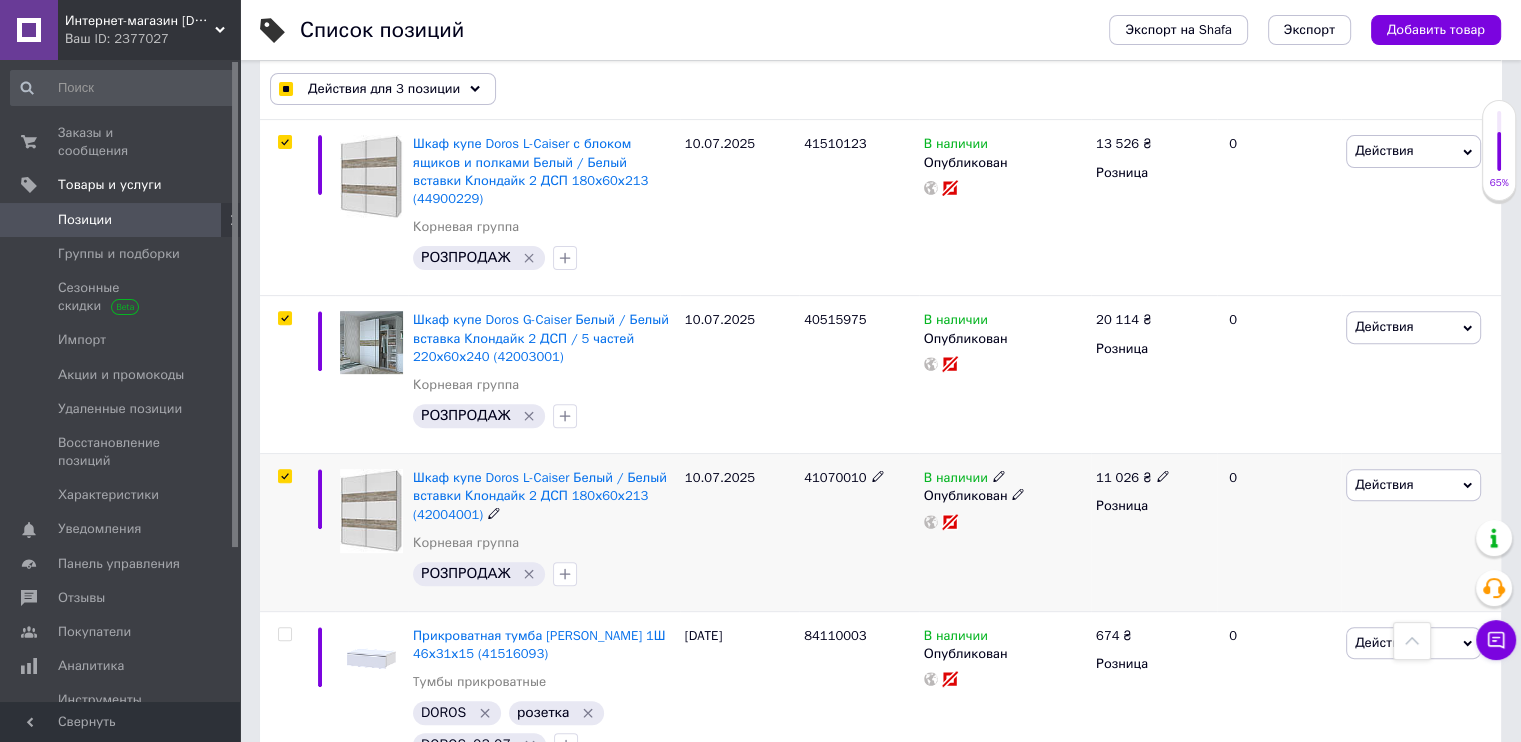 checkbox on "true" 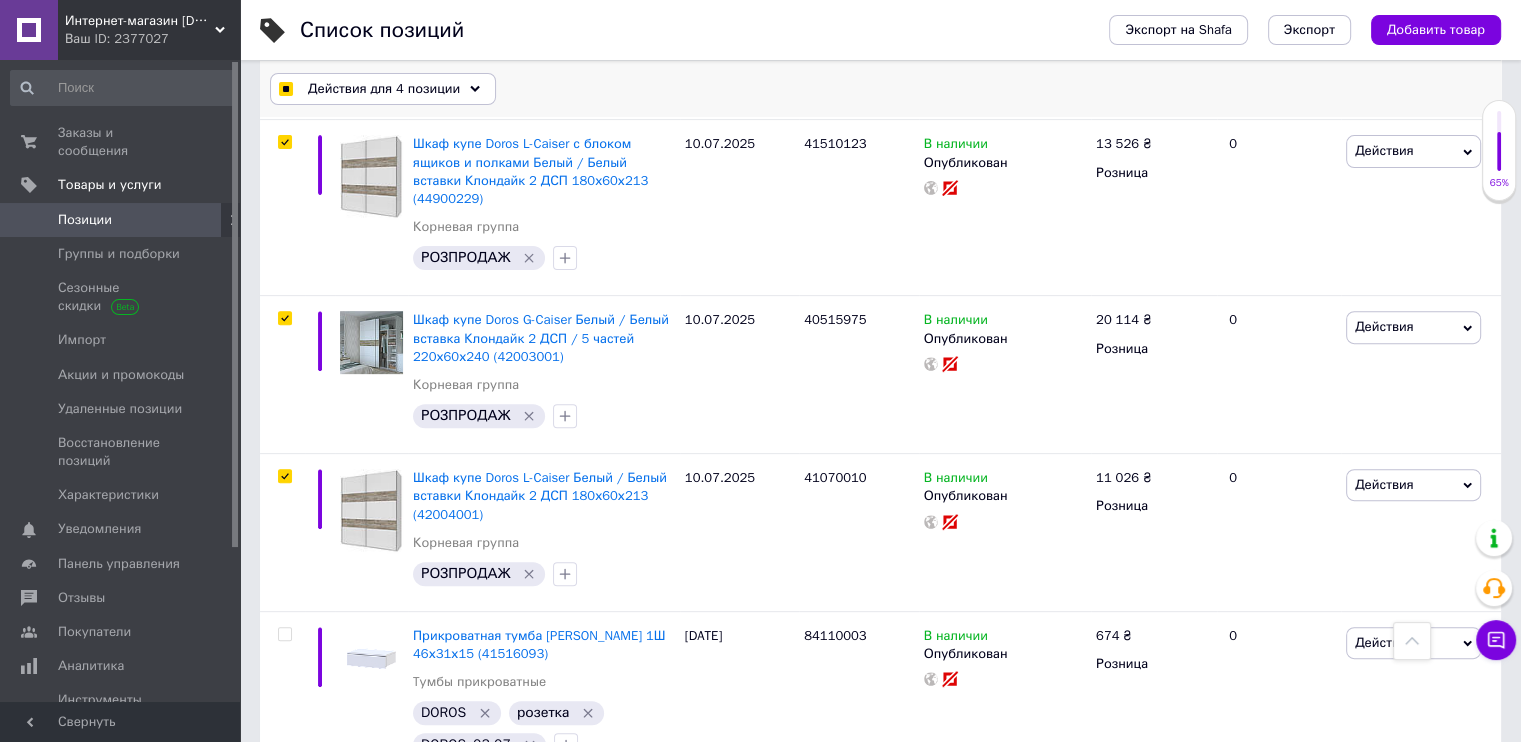 click on "Действия для 4 позиции" at bounding box center (384, 89) 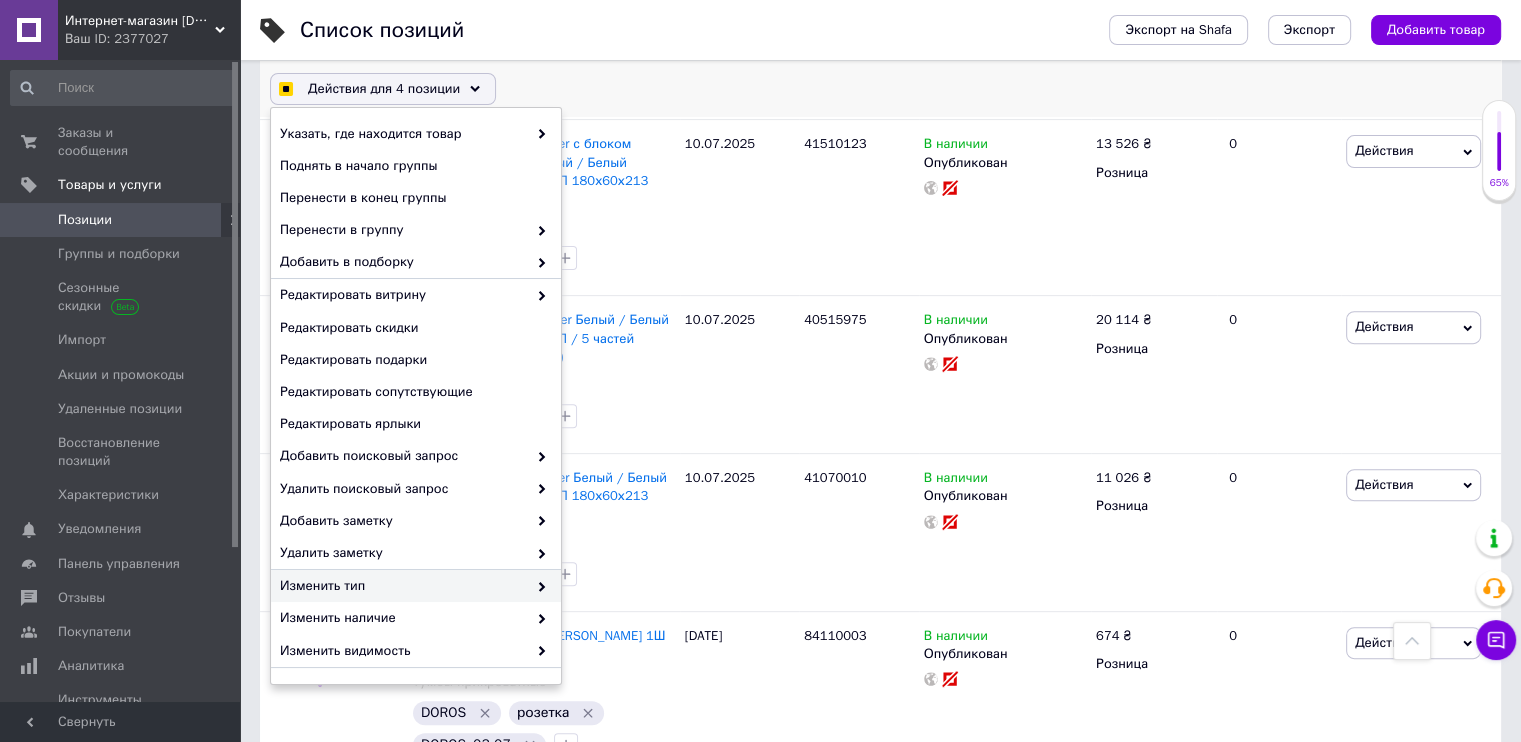 checkbox on "true" 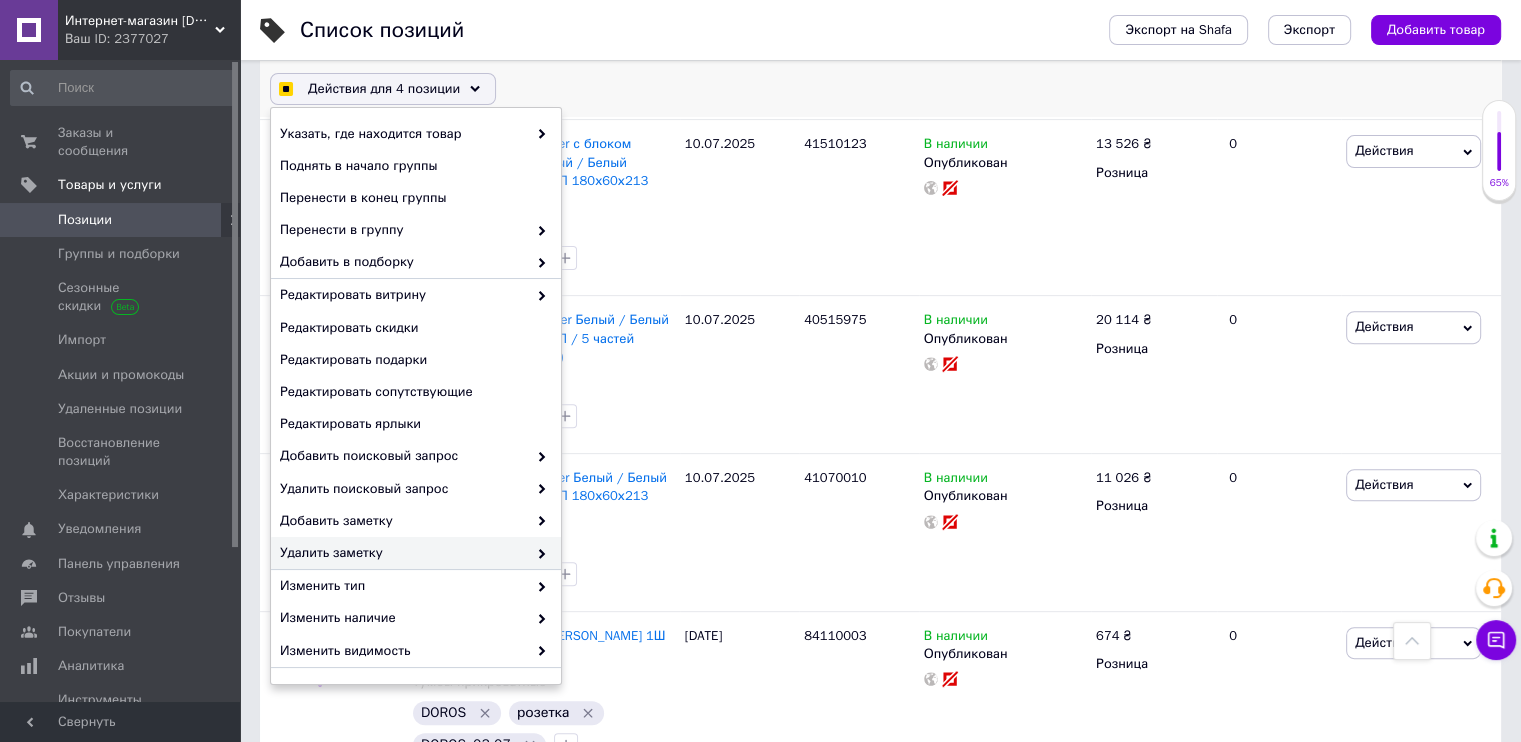 scroll, scrollTop: 90, scrollLeft: 0, axis: vertical 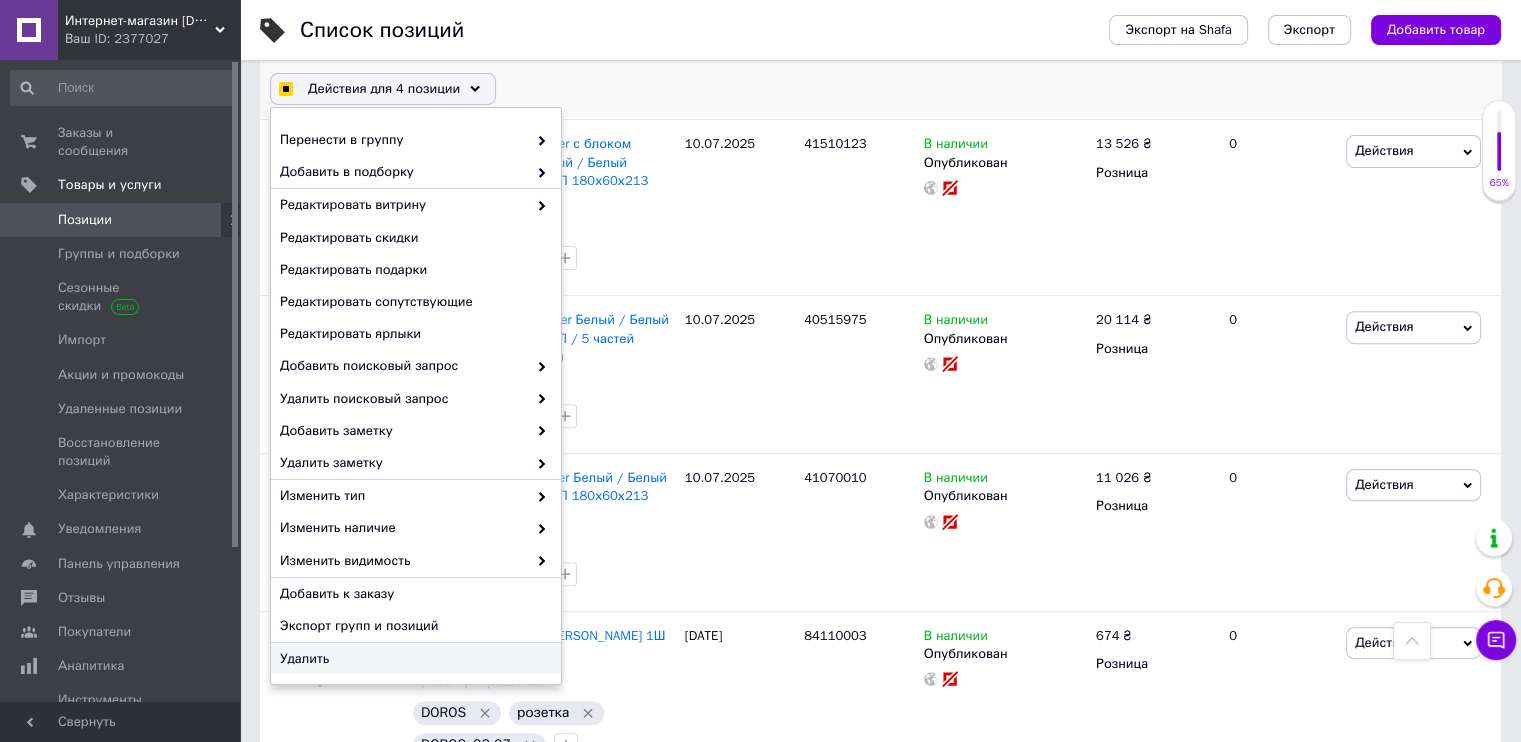 checkbox on "true" 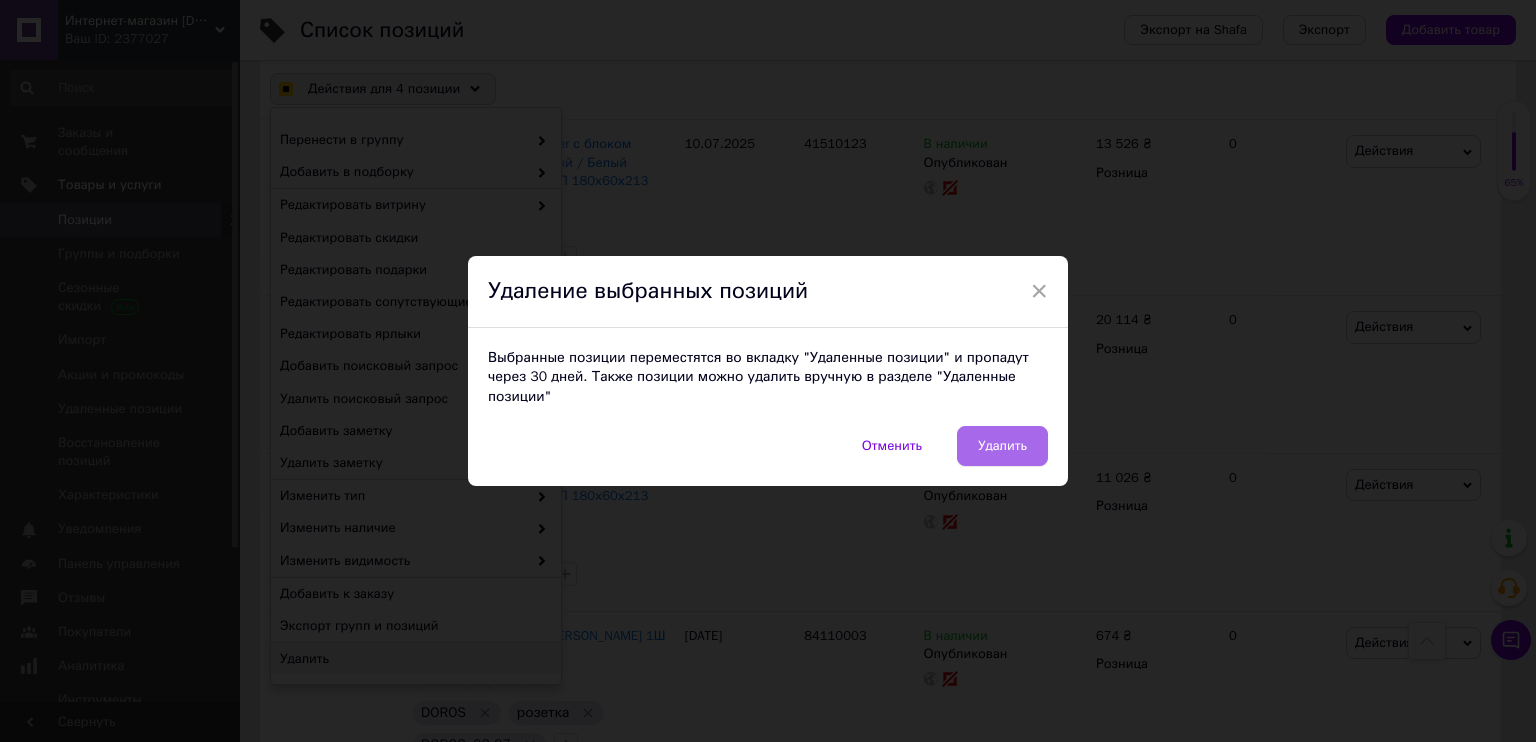 click on "Удалить" at bounding box center (1002, 446) 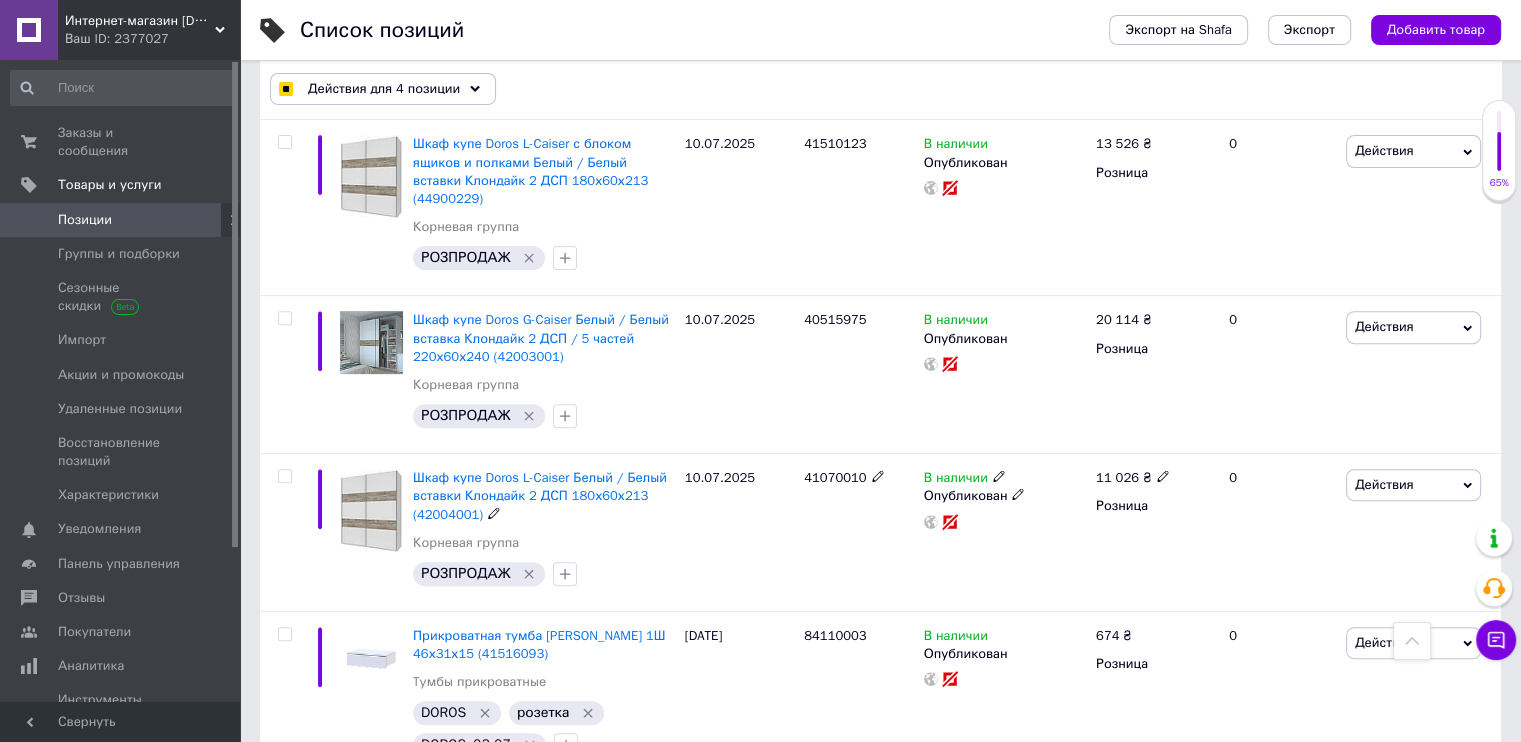 checkbox on "false" 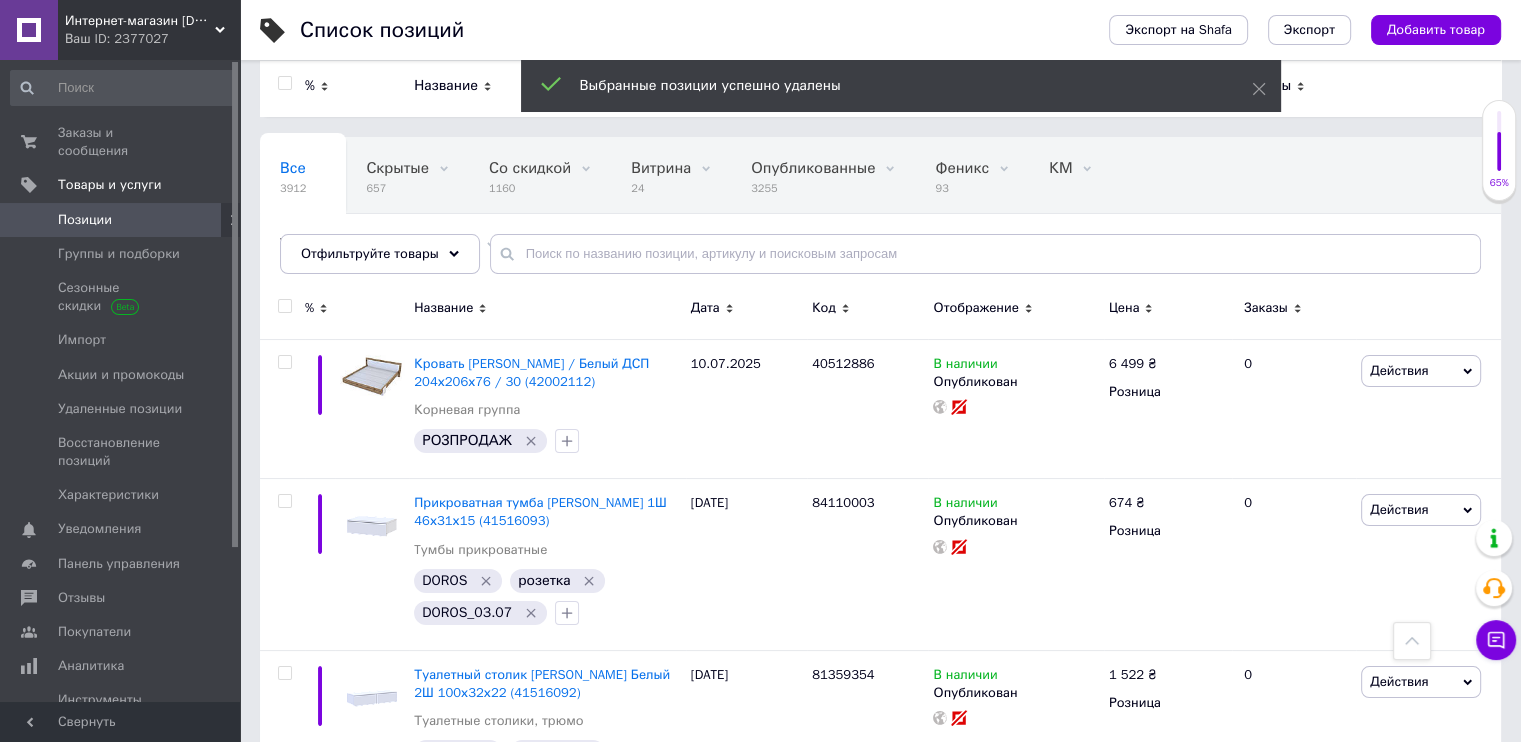 scroll, scrollTop: 0, scrollLeft: 0, axis: both 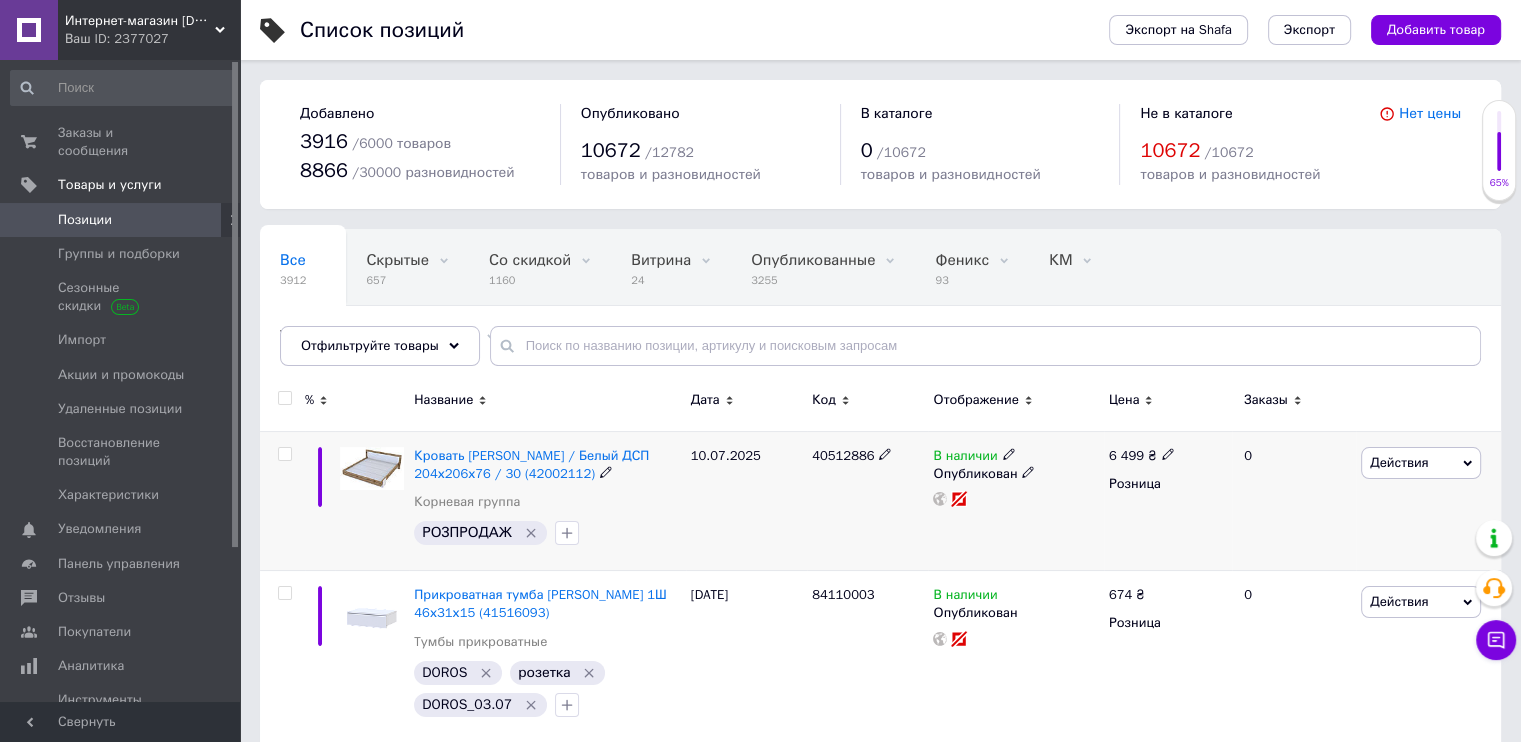 click at bounding box center (284, 454) 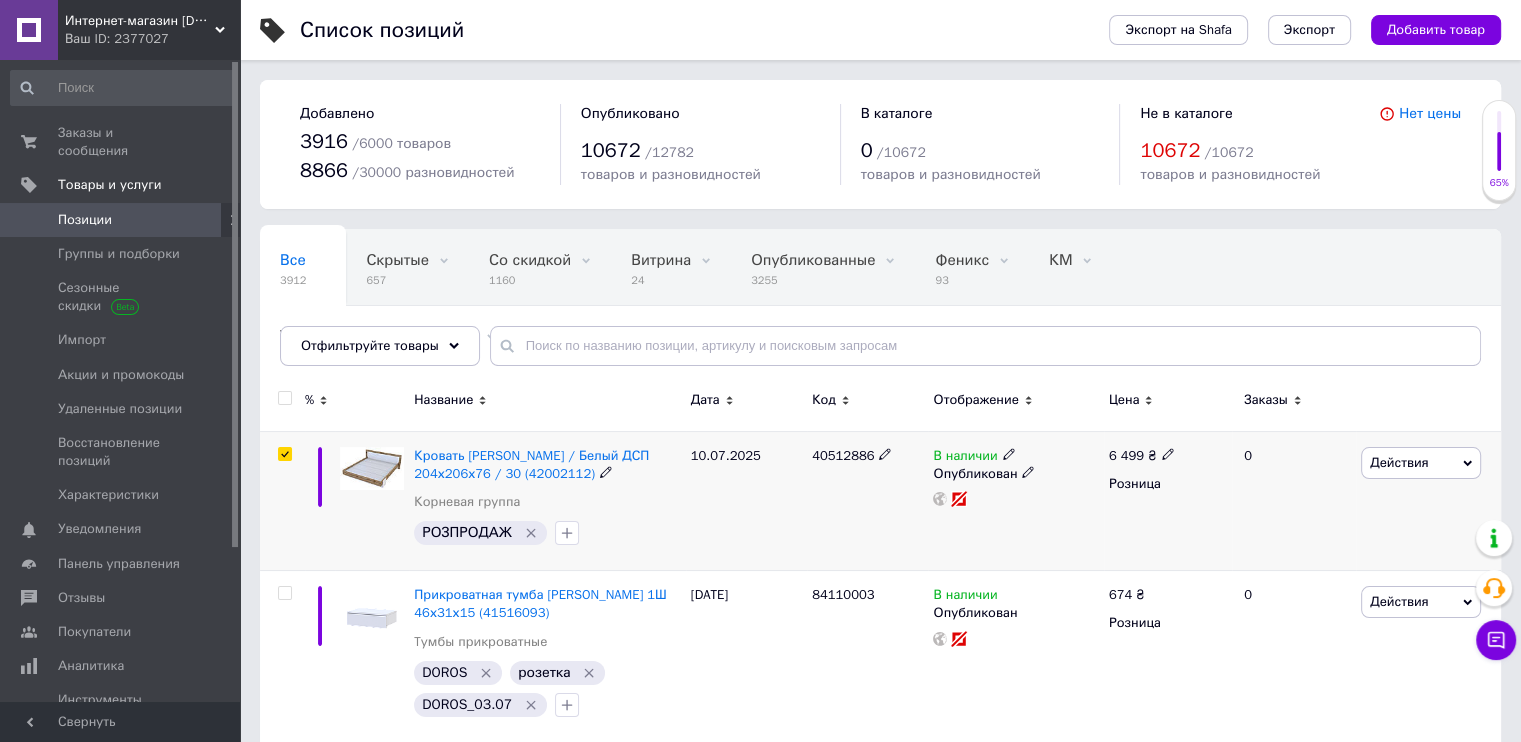 checkbox on "true" 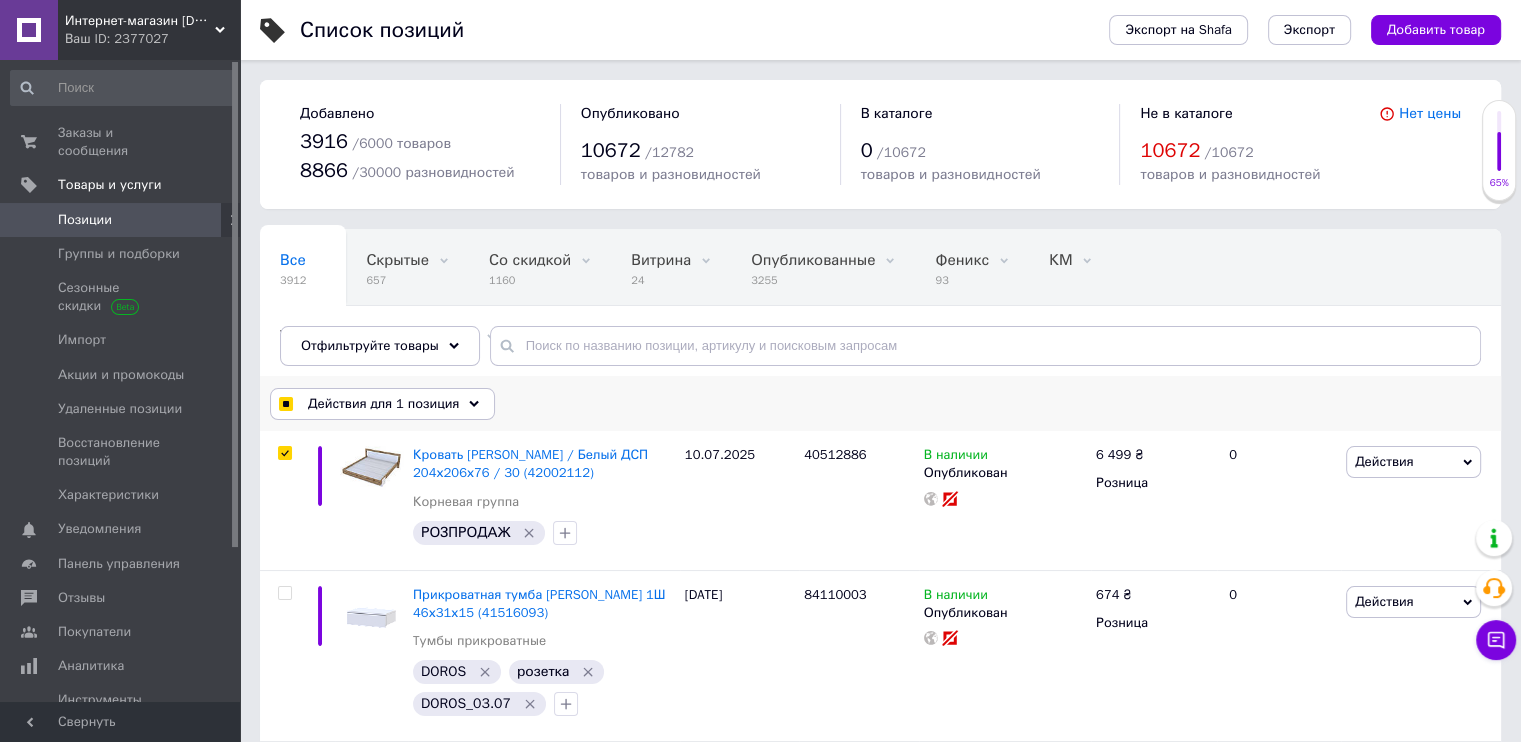 click on "Действия для 1 позиция" at bounding box center (383, 404) 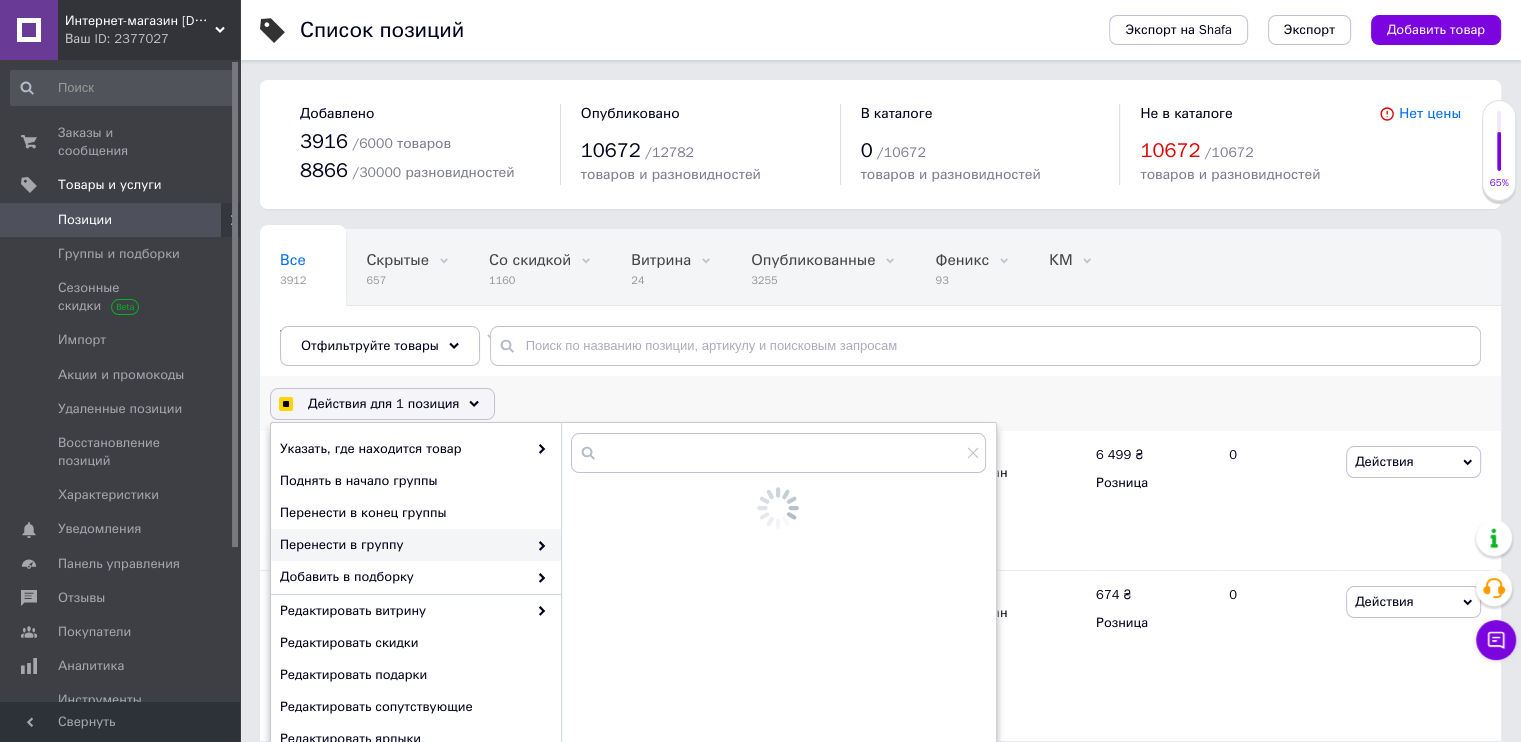 click on "Перенести в группу" at bounding box center (403, 545) 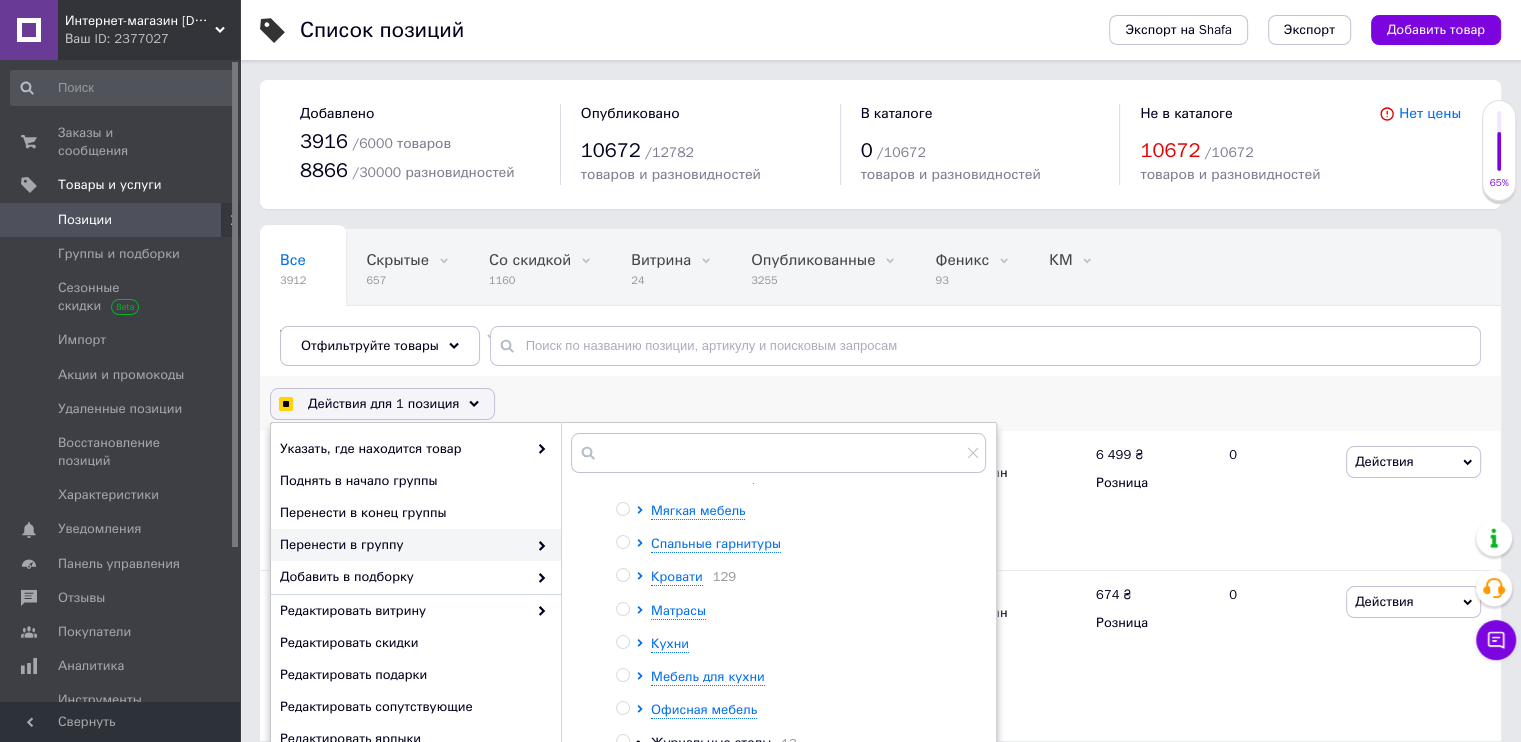 scroll, scrollTop: 296, scrollLeft: 0, axis: vertical 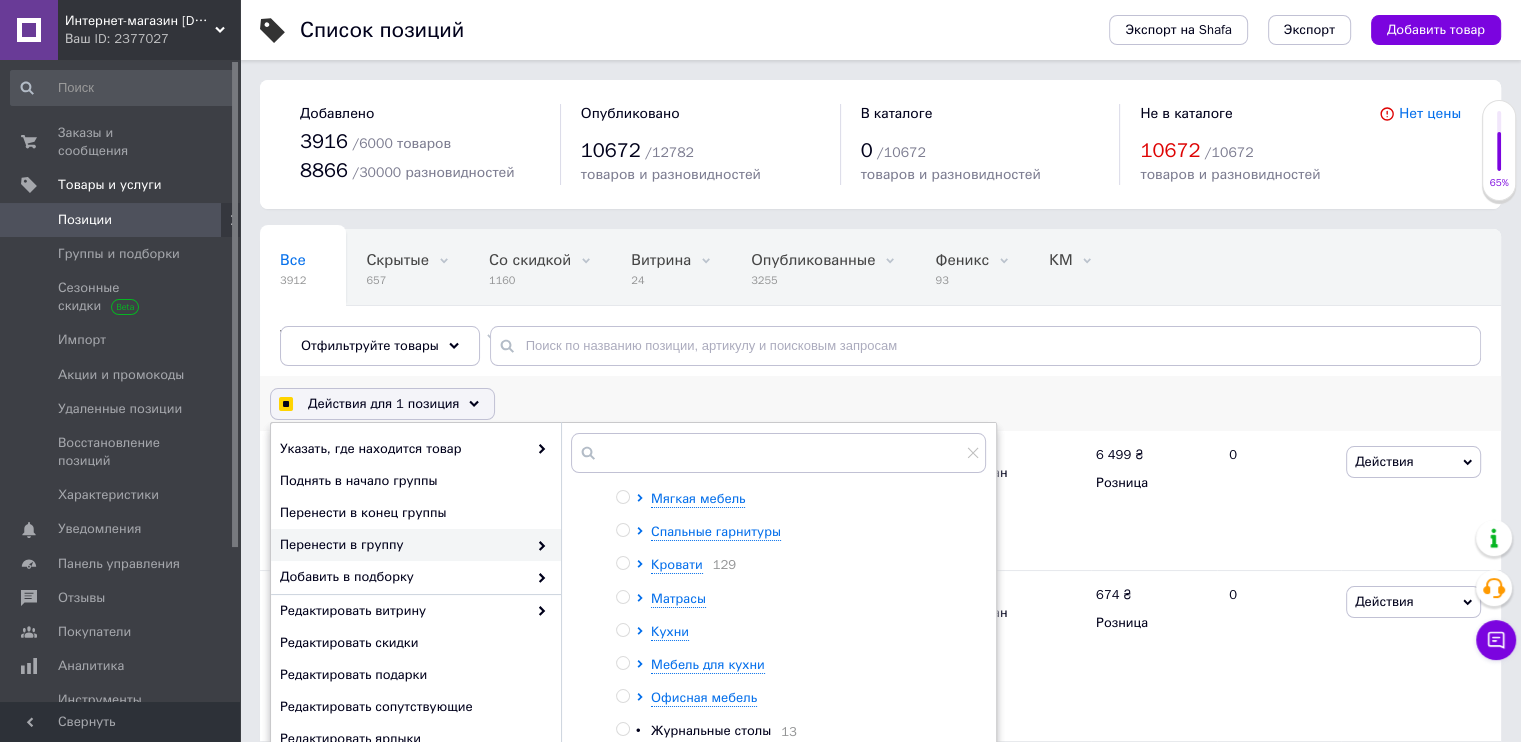 click on "Кровати" at bounding box center [677, 564] 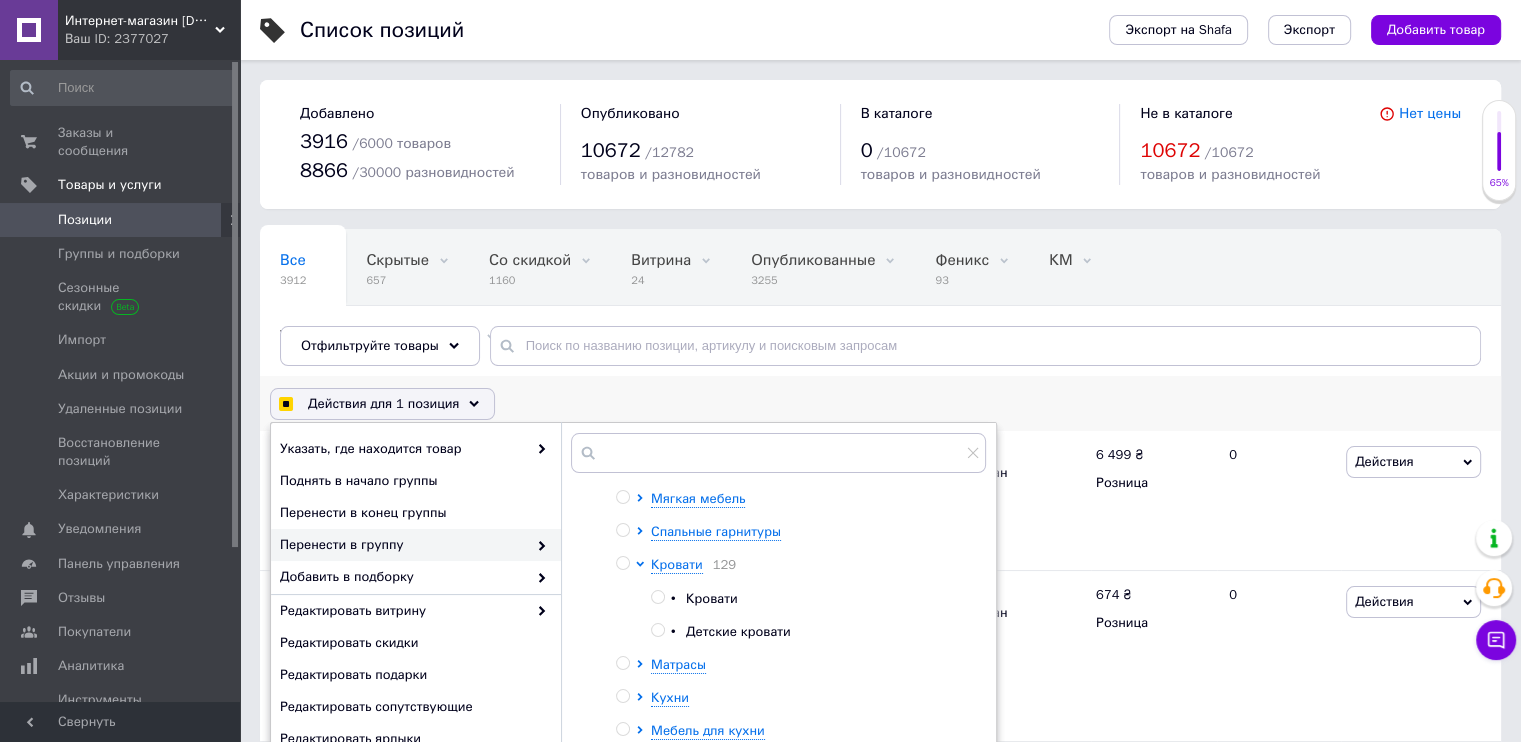 checkbox on "true" 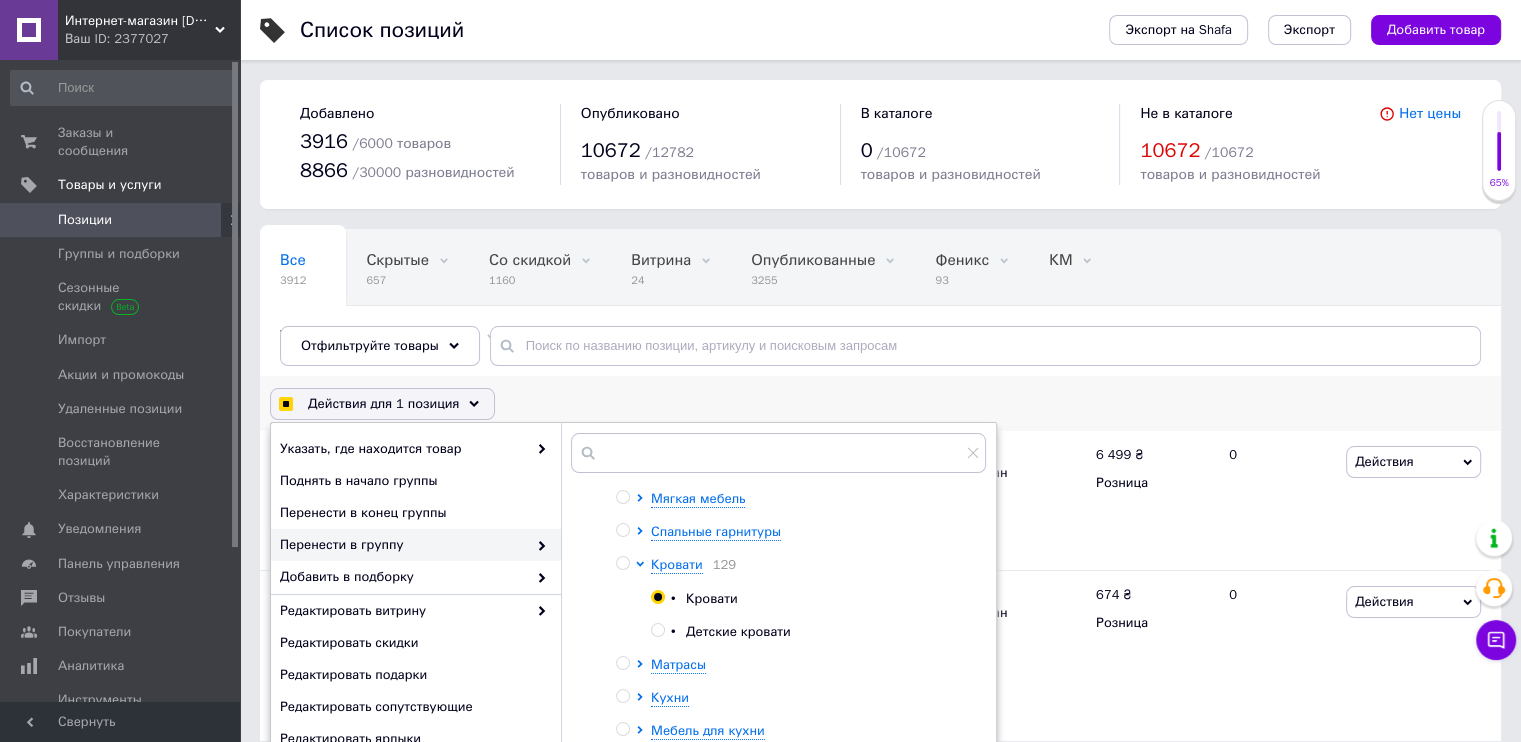 radio on "true" 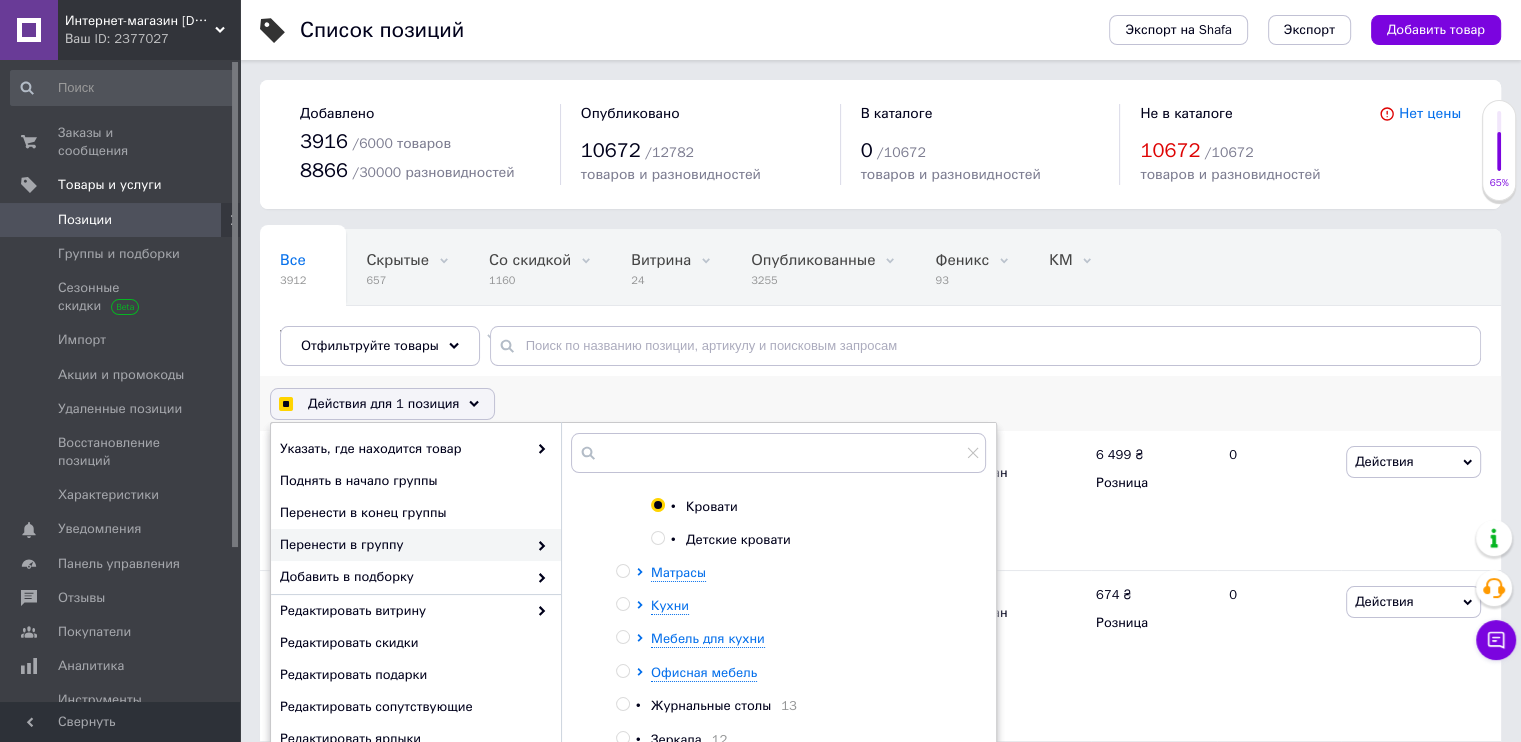 scroll, scrollTop: 404, scrollLeft: 0, axis: vertical 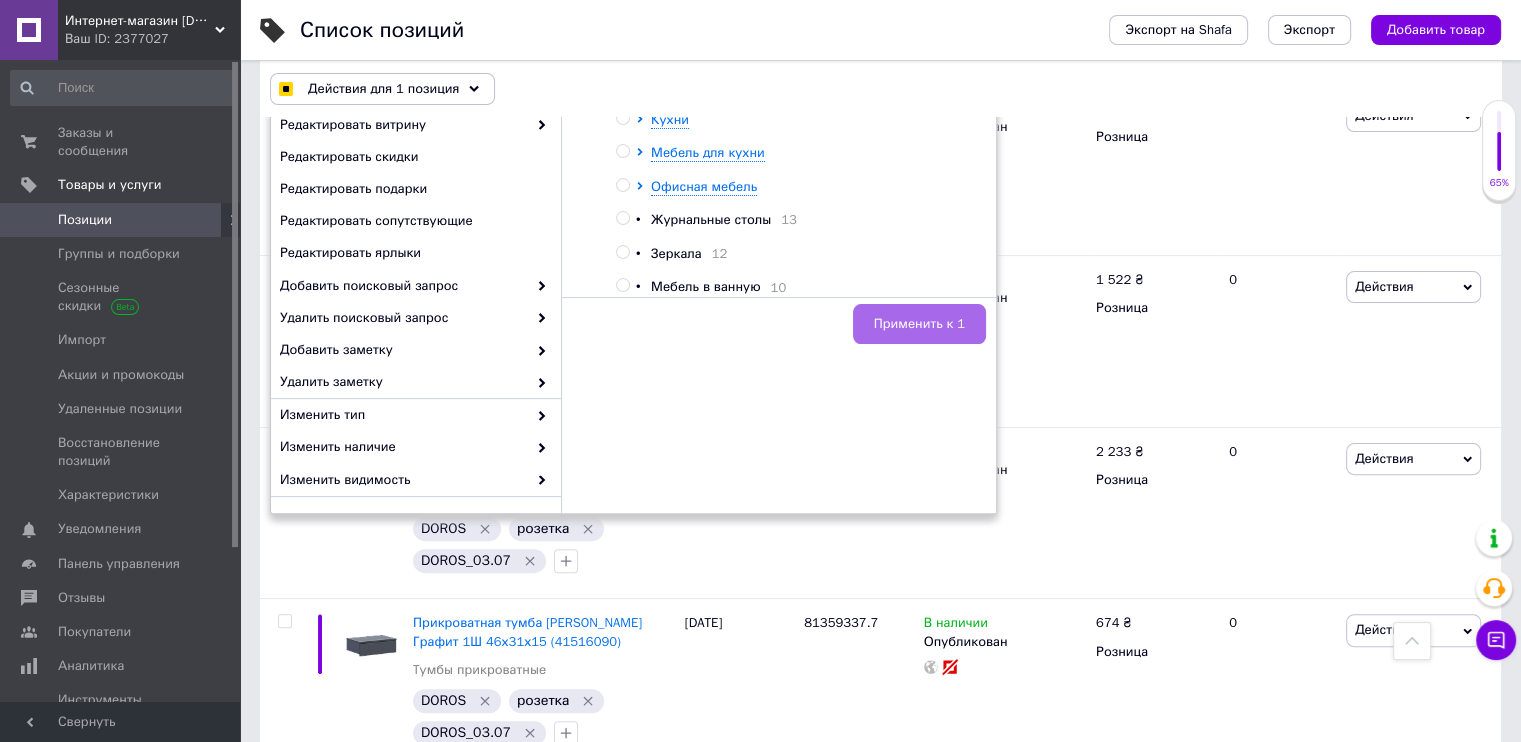checkbox on "true" 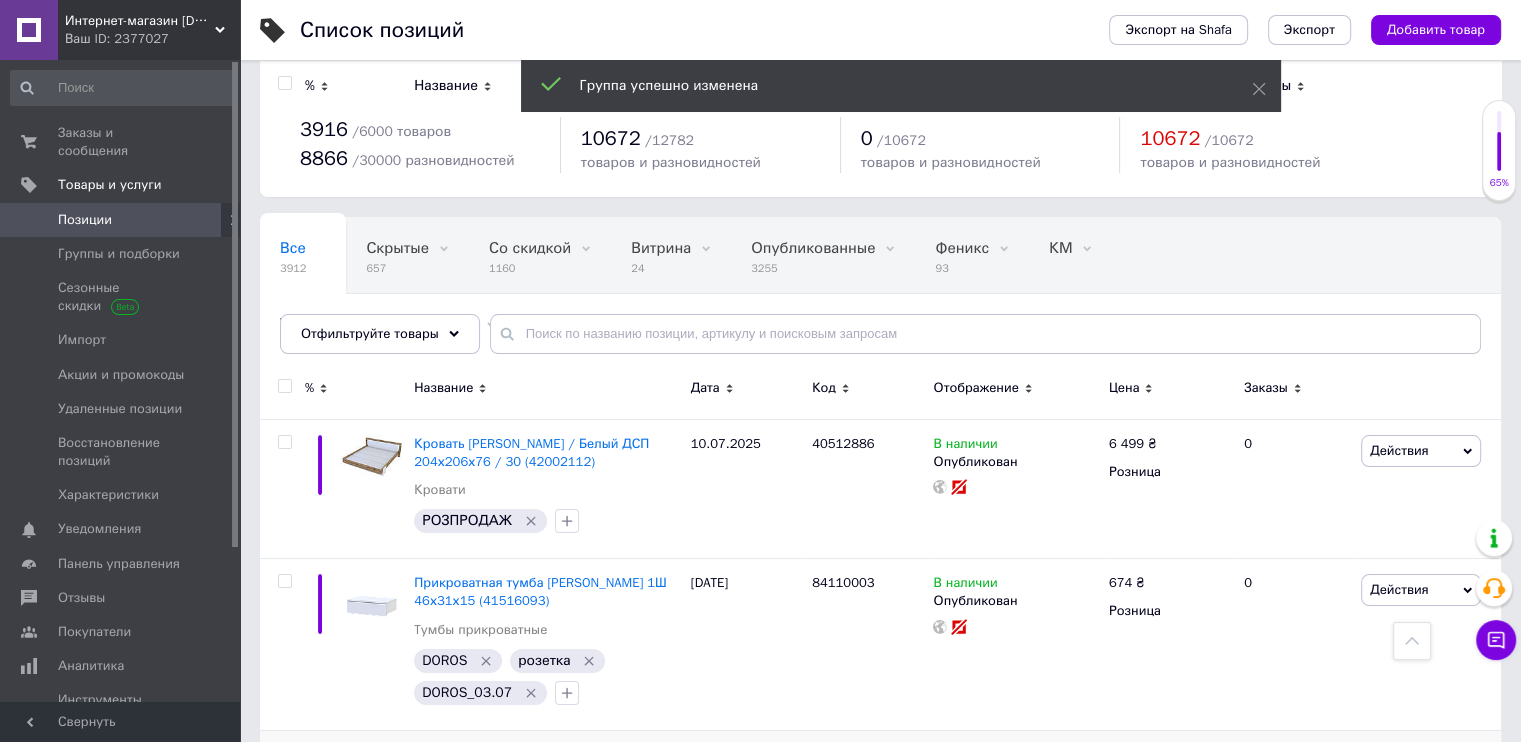 scroll, scrollTop: 0, scrollLeft: 0, axis: both 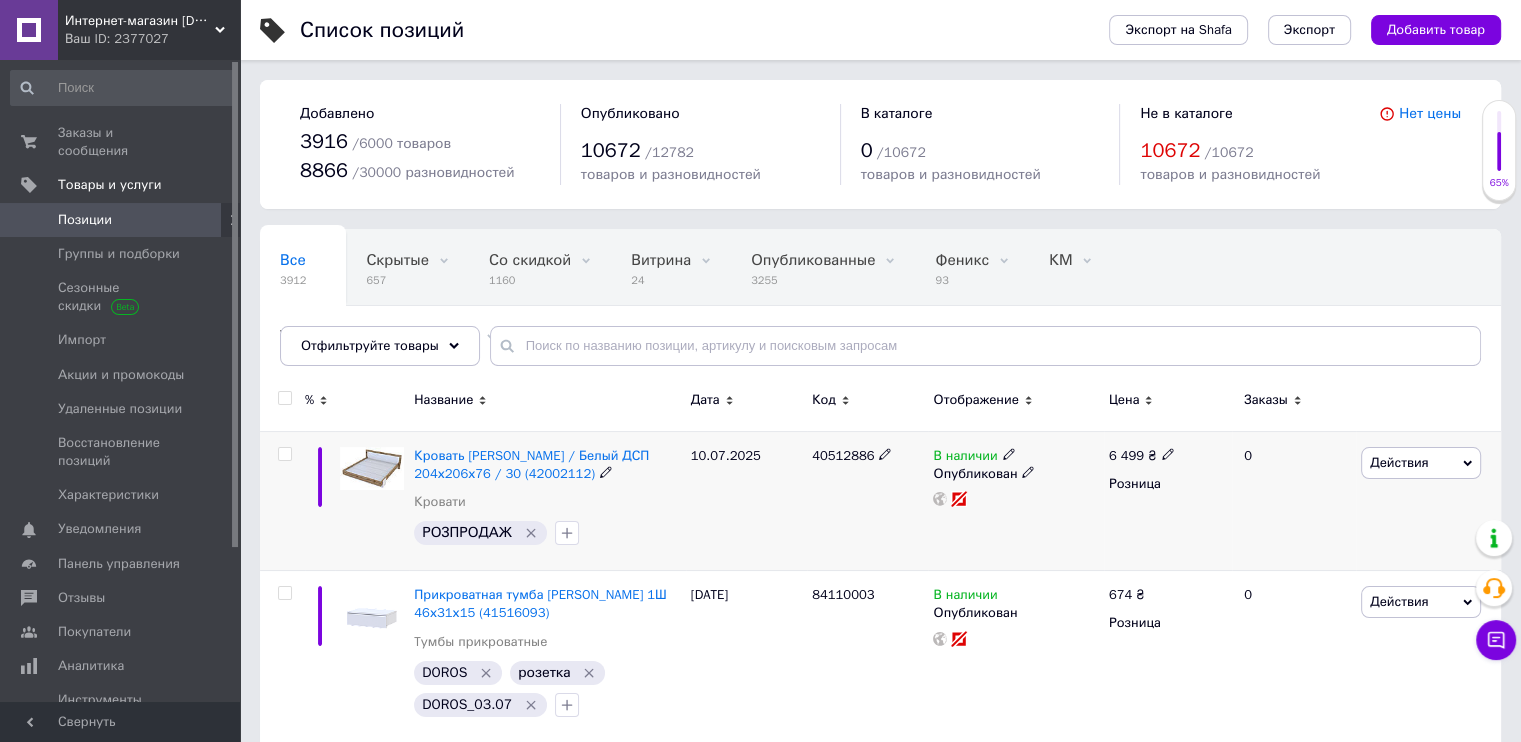 click at bounding box center (284, 454) 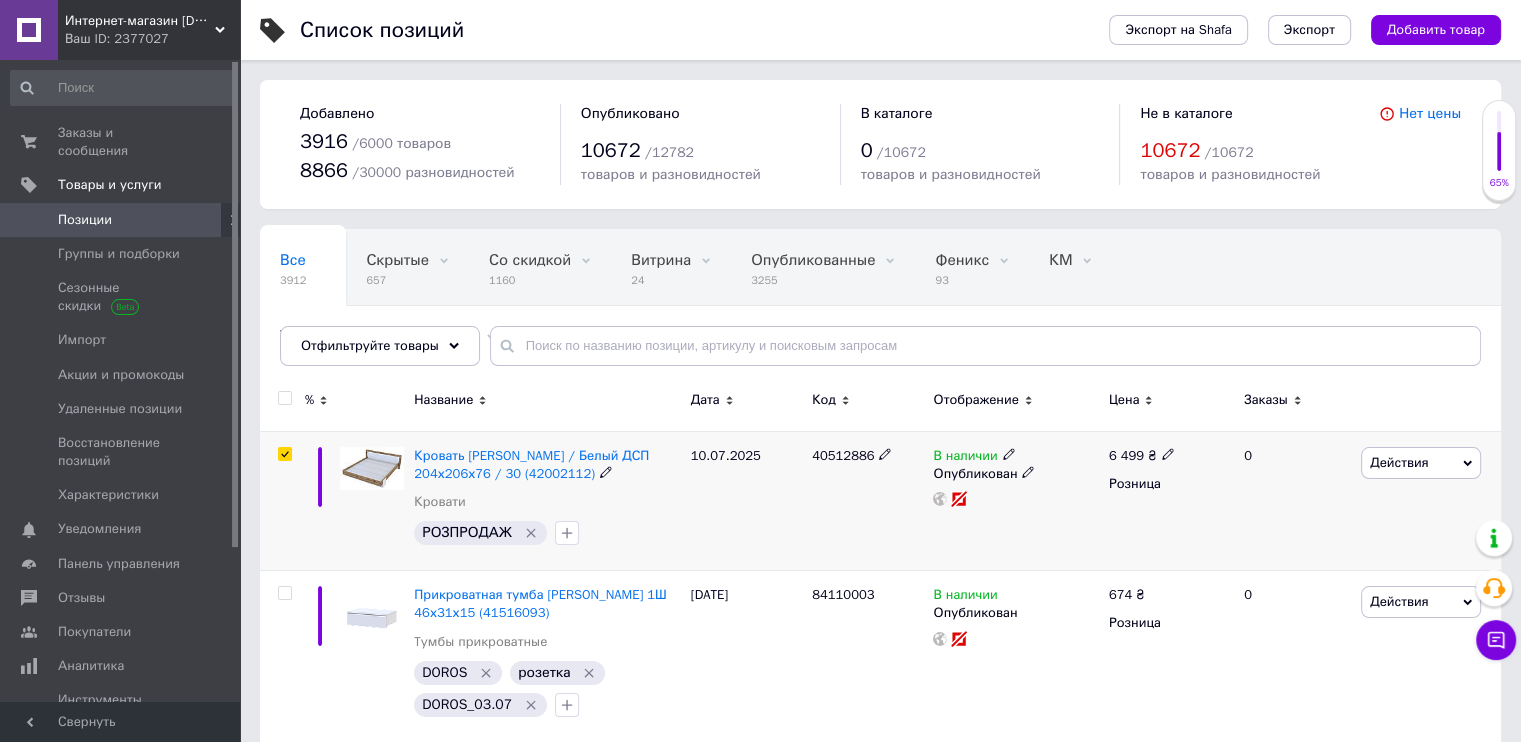 checkbox on "true" 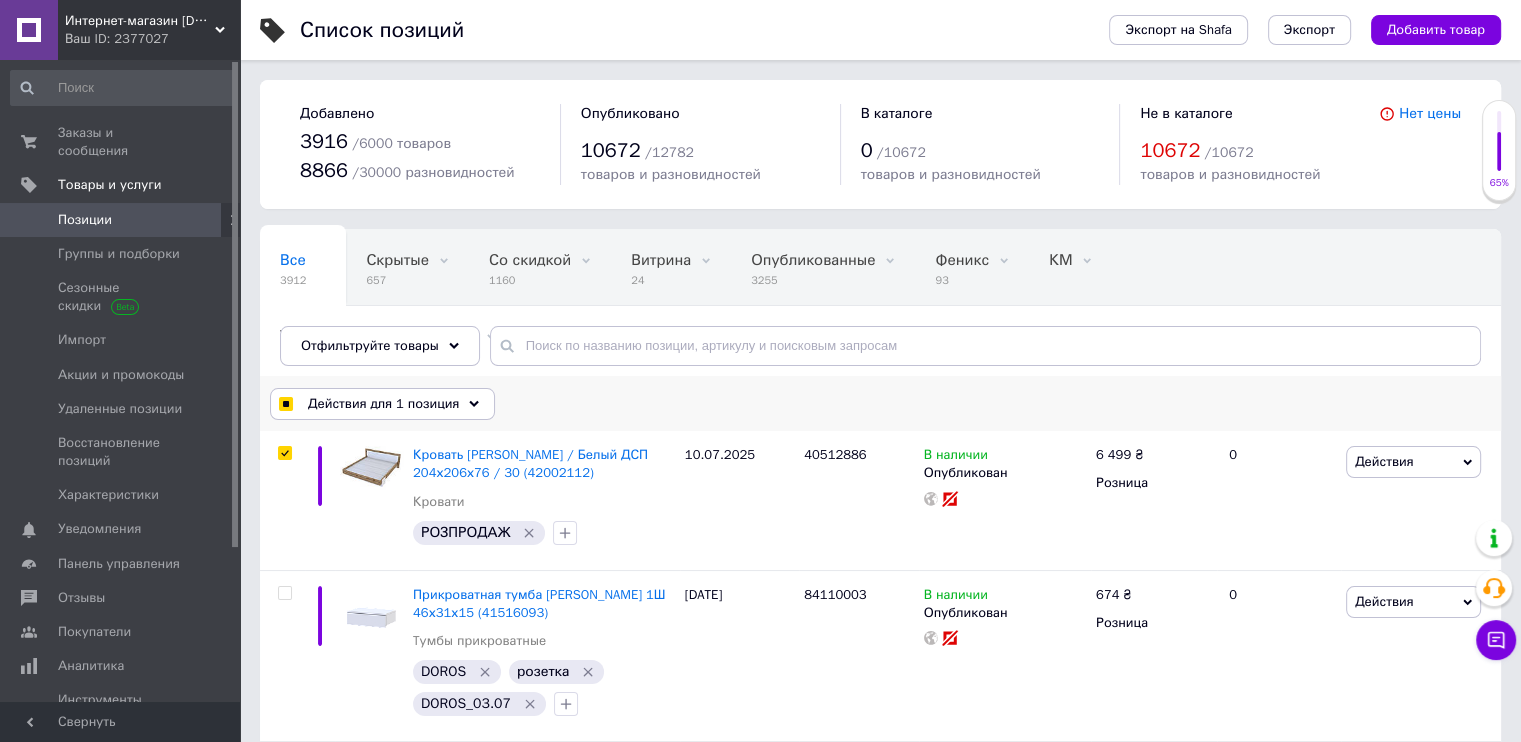 click on "Действия для 1 позиция" at bounding box center [383, 404] 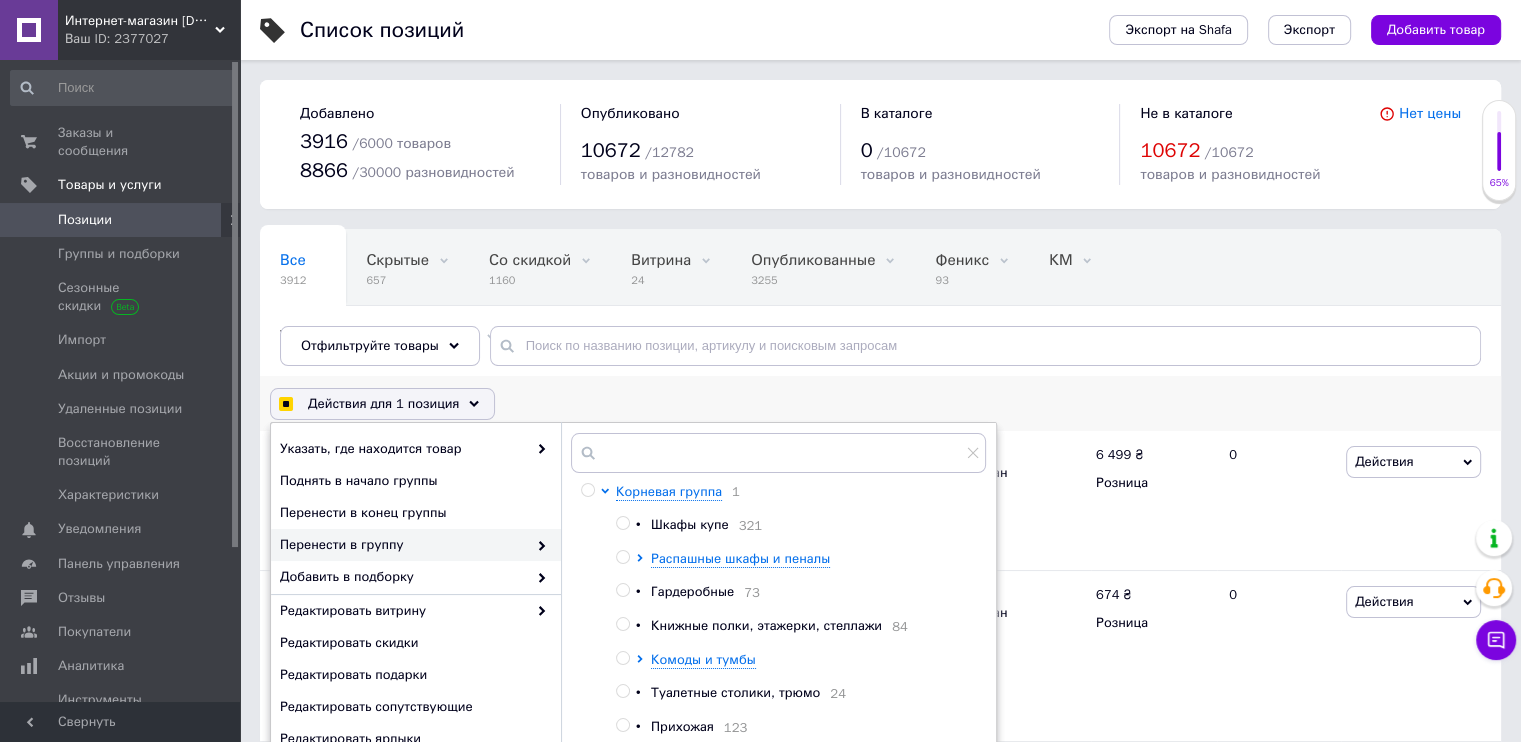 click on "Перенести в группу" at bounding box center (403, 545) 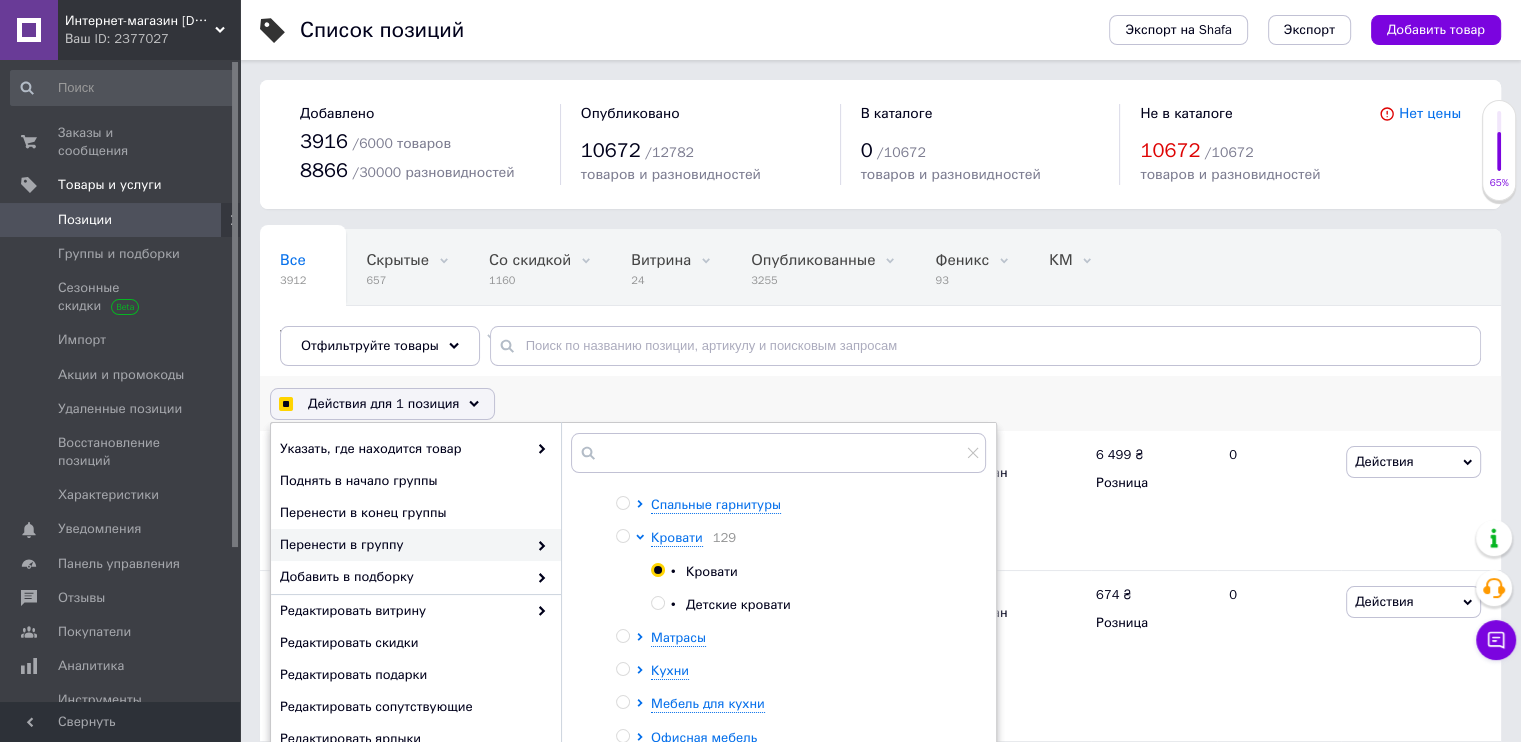 scroll, scrollTop: 322, scrollLeft: 0, axis: vertical 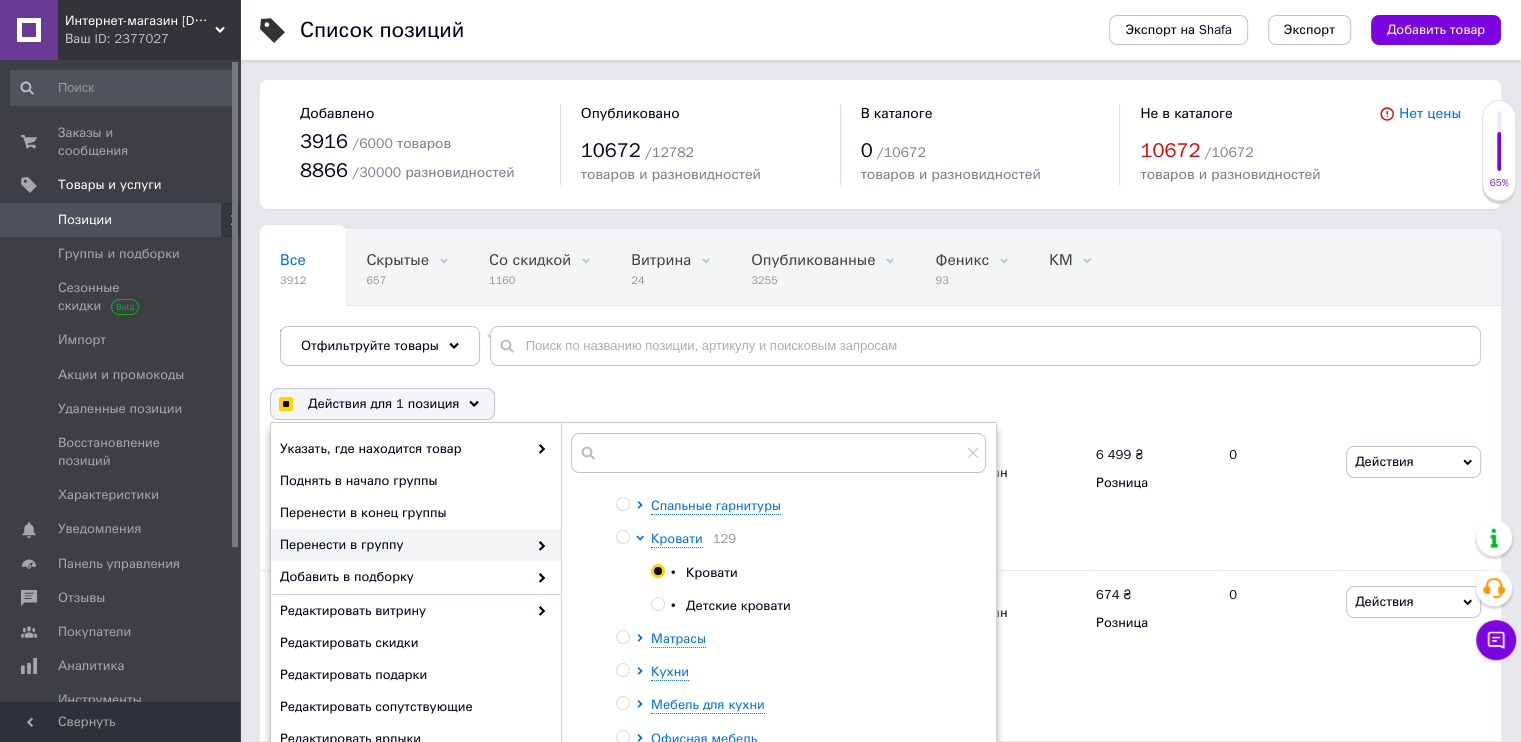 checkbox on "true" 